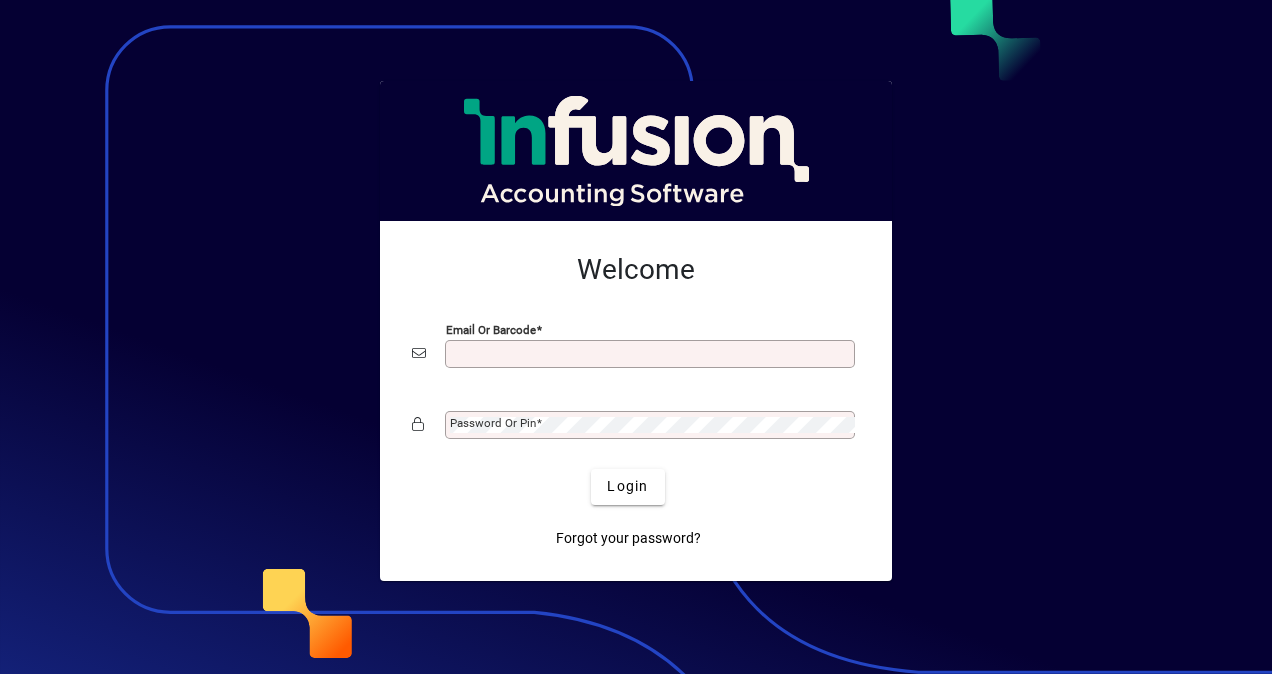 scroll, scrollTop: 0, scrollLeft: 0, axis: both 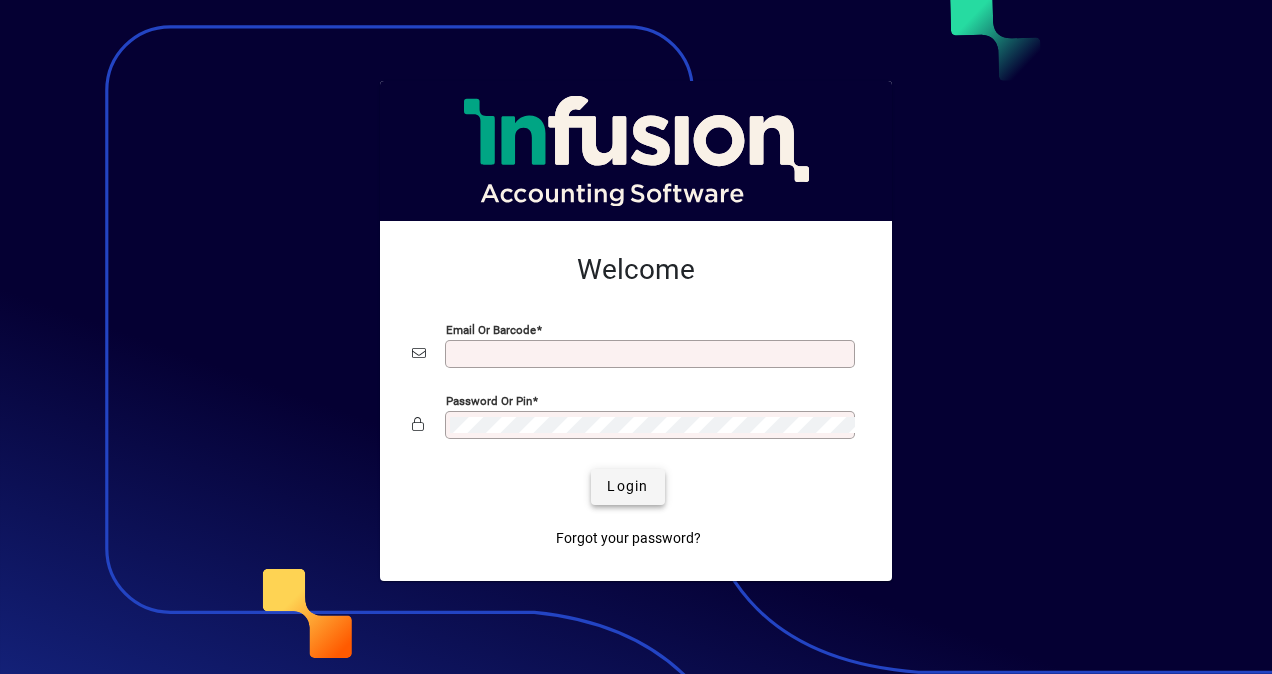 type on "**********" 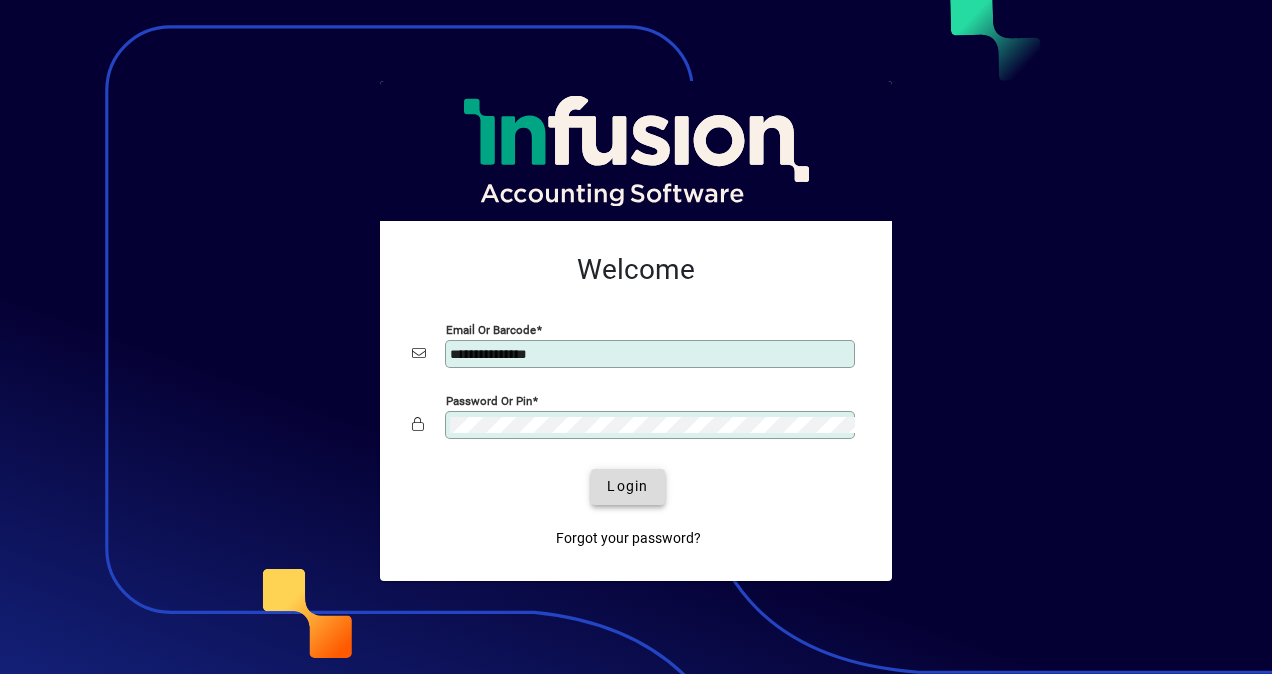 click on "Login" 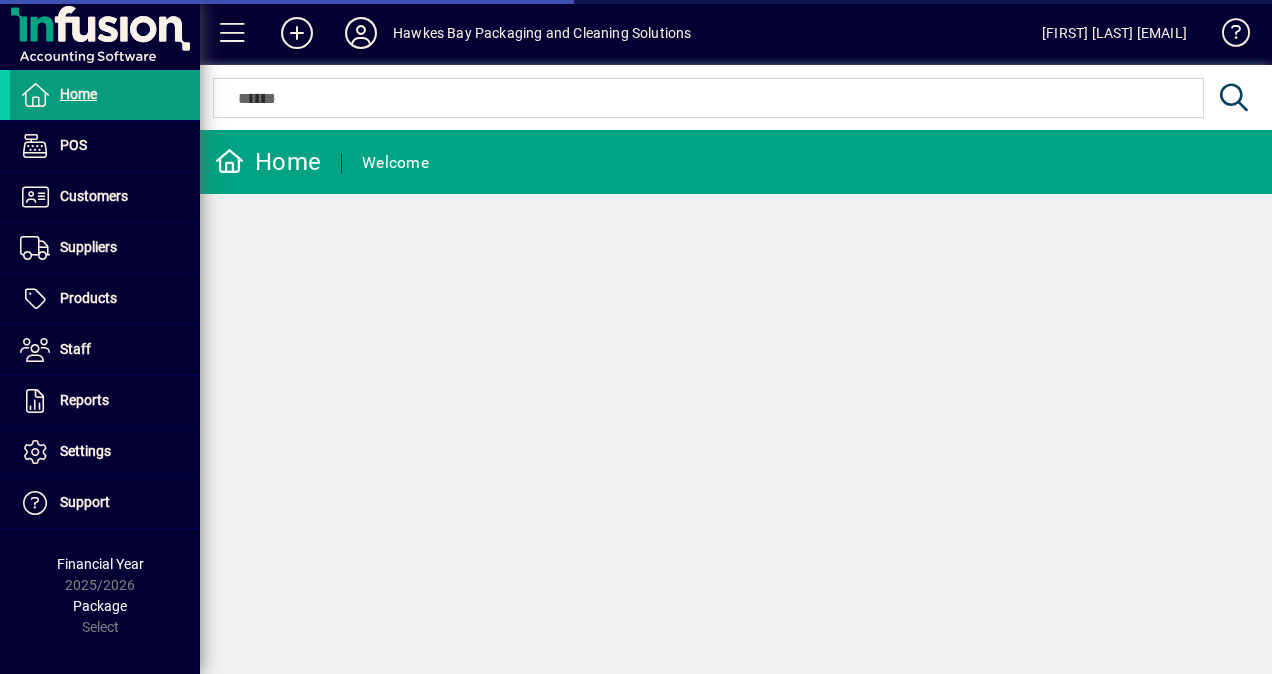 scroll, scrollTop: 0, scrollLeft: 0, axis: both 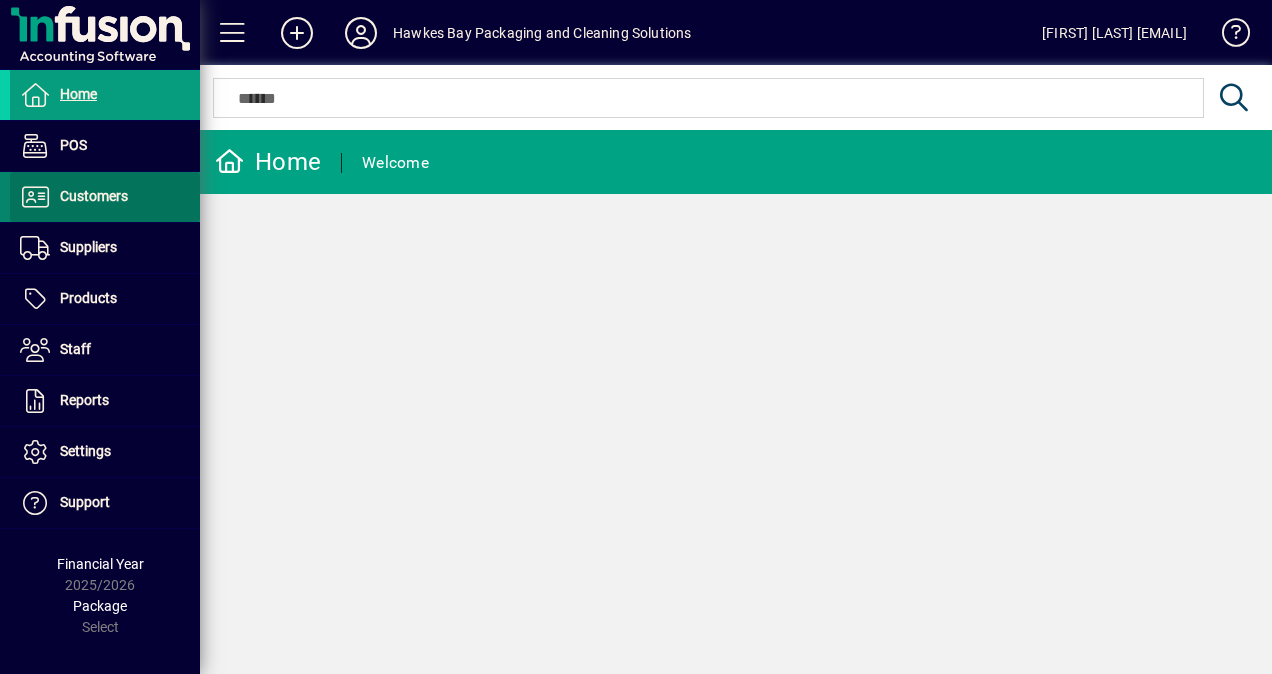 click on "Customers" at bounding box center [94, 196] 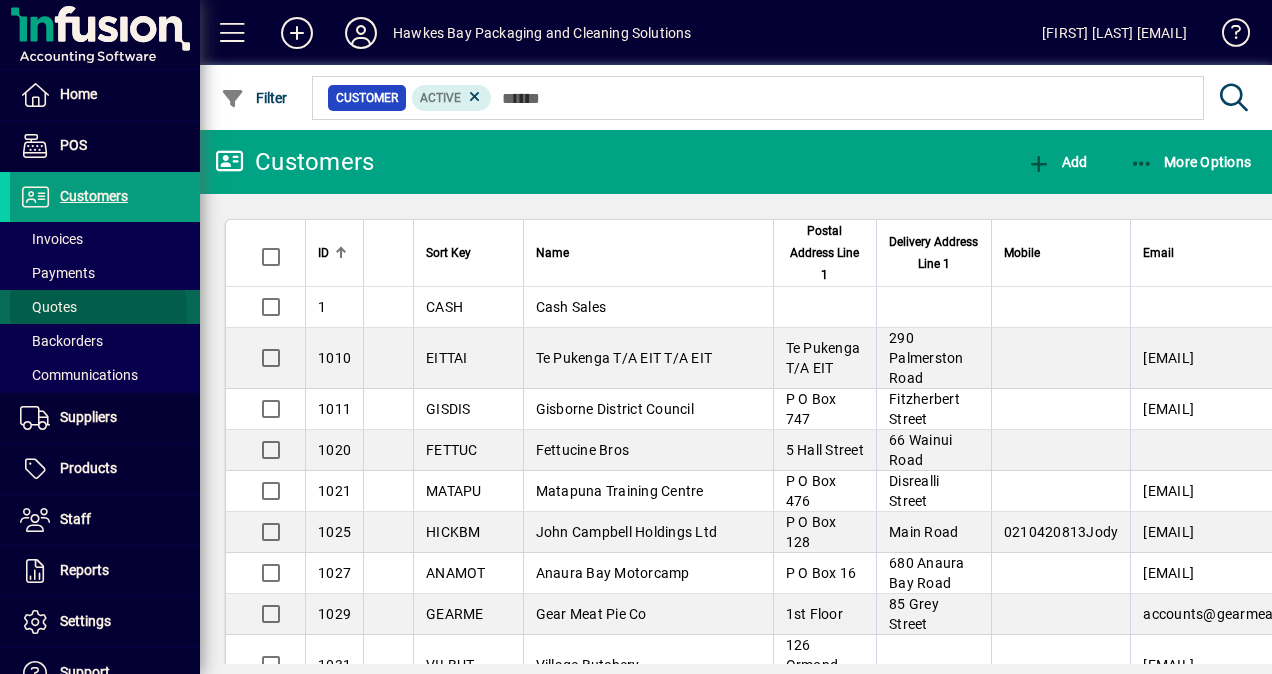 click on "Quotes" at bounding box center [48, 307] 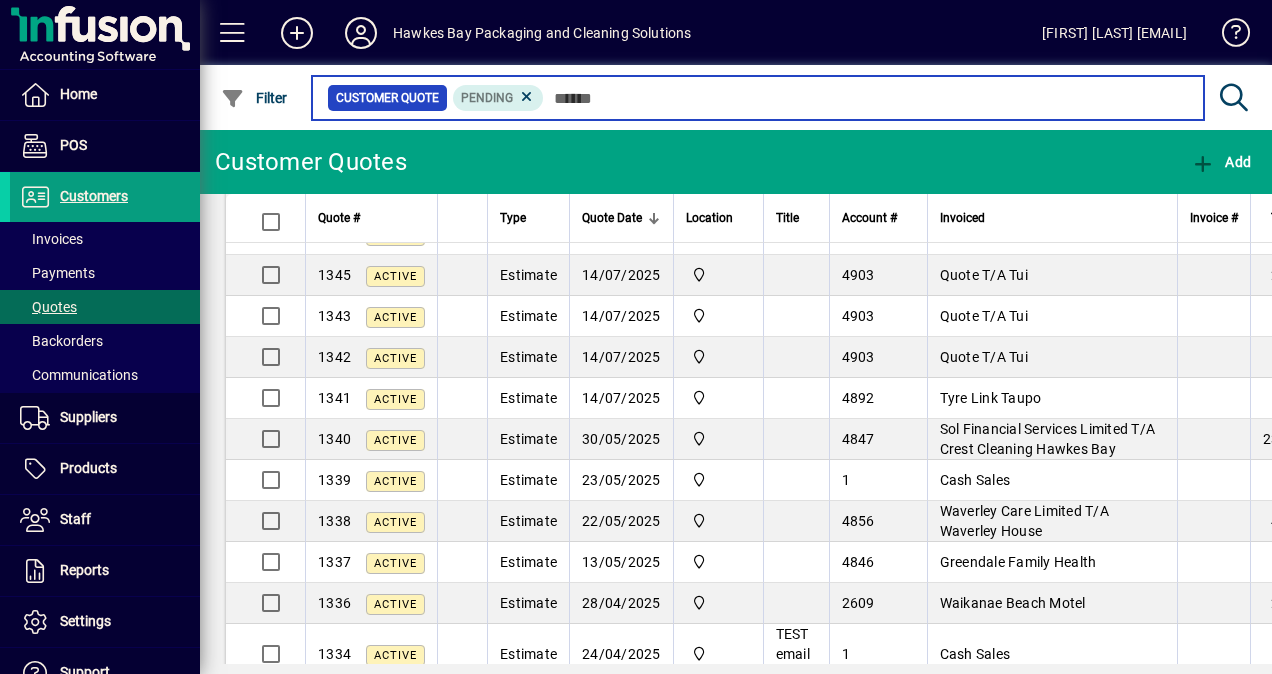 scroll, scrollTop: 1112, scrollLeft: 0, axis: vertical 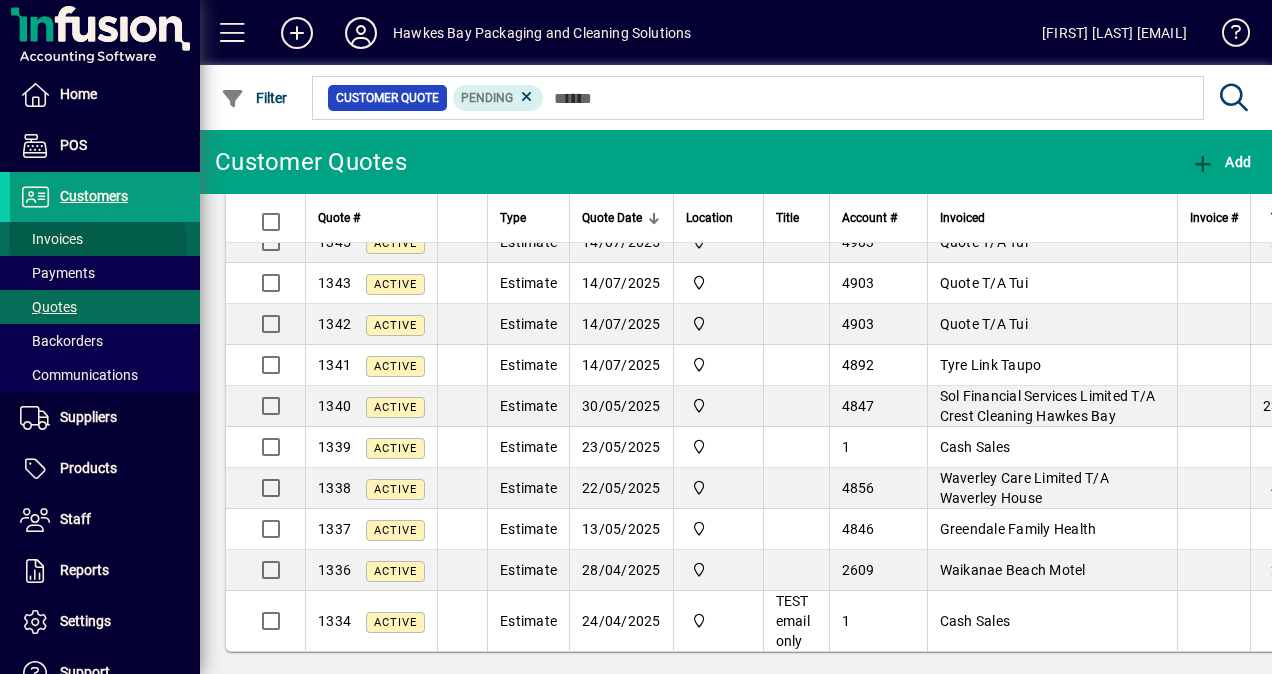 click on "Invoices" at bounding box center (51, 239) 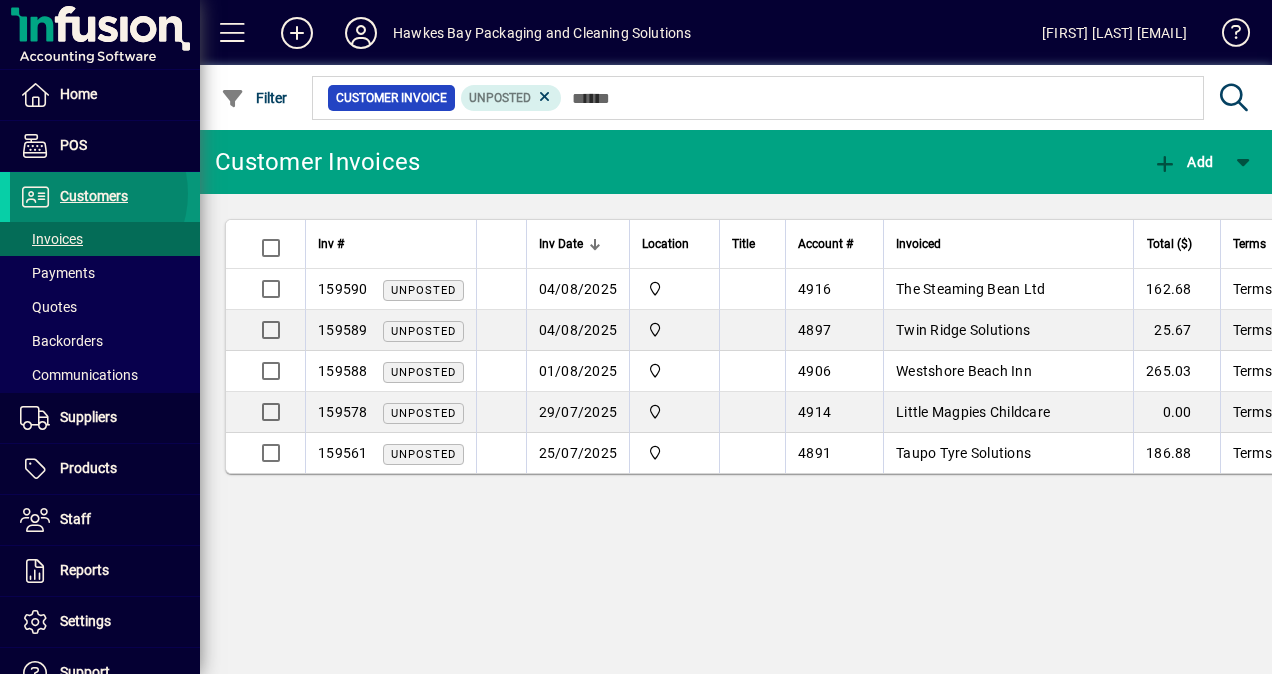 click on "Customers" at bounding box center (94, 196) 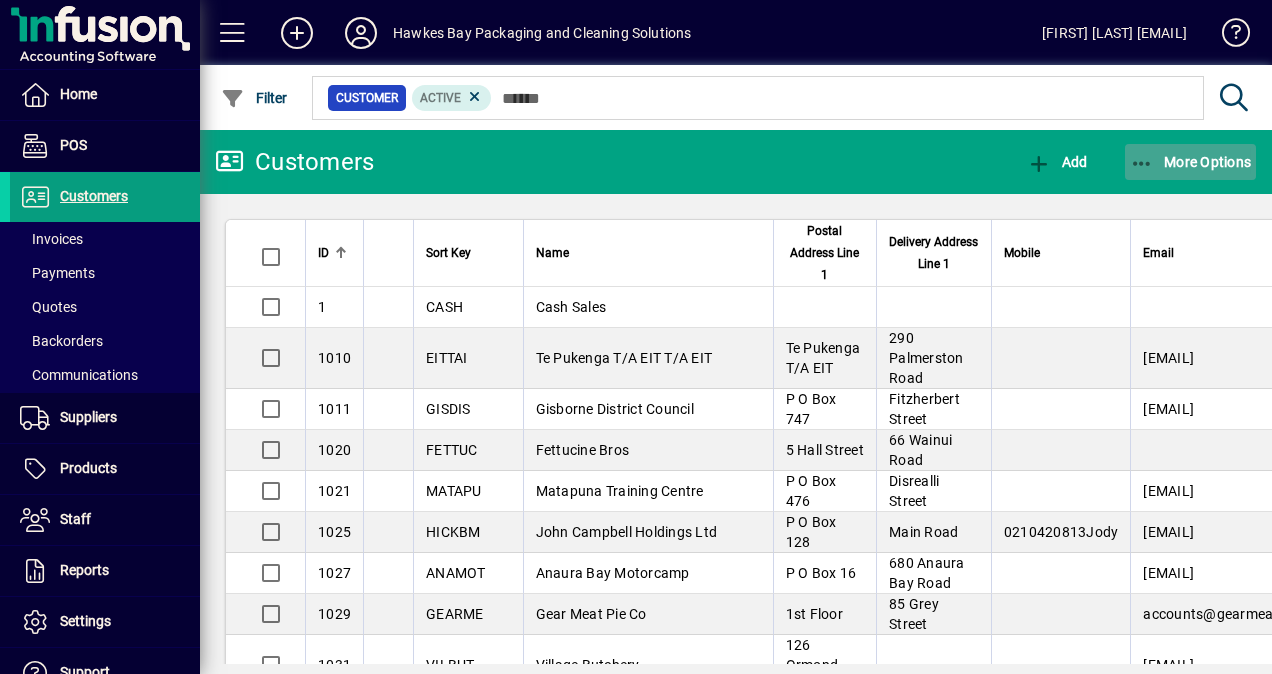click 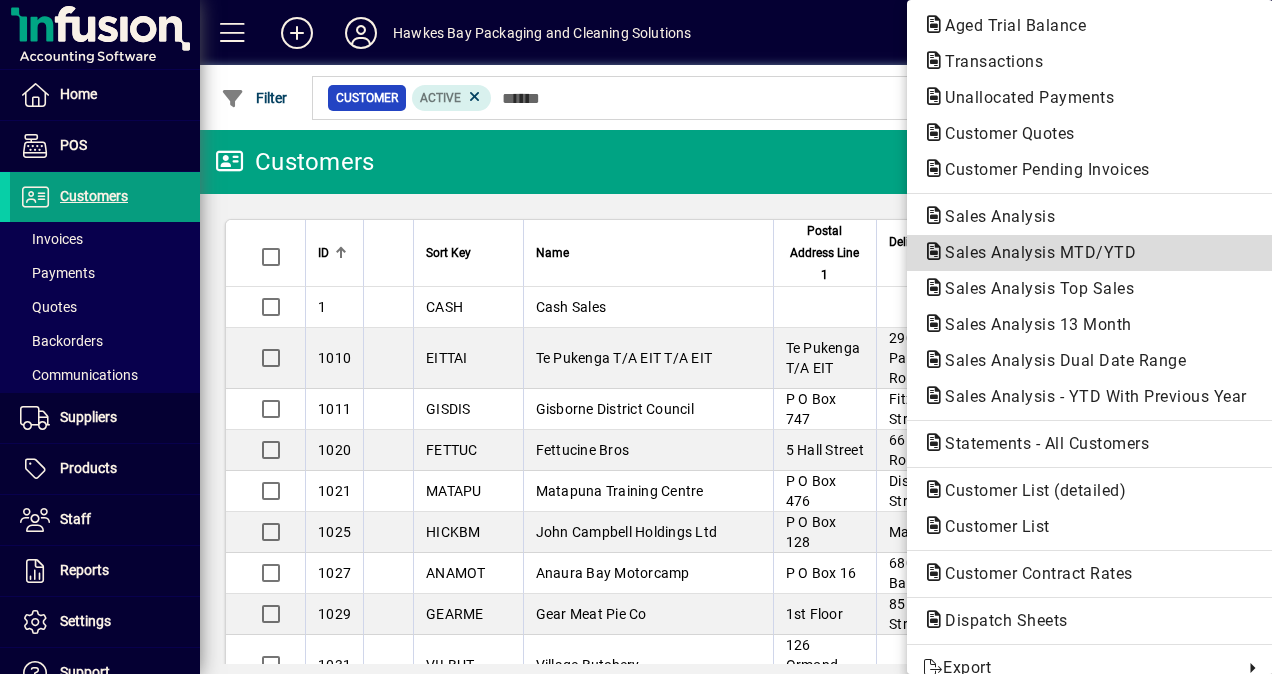 click on "Sales Analysis MTD/YTD" 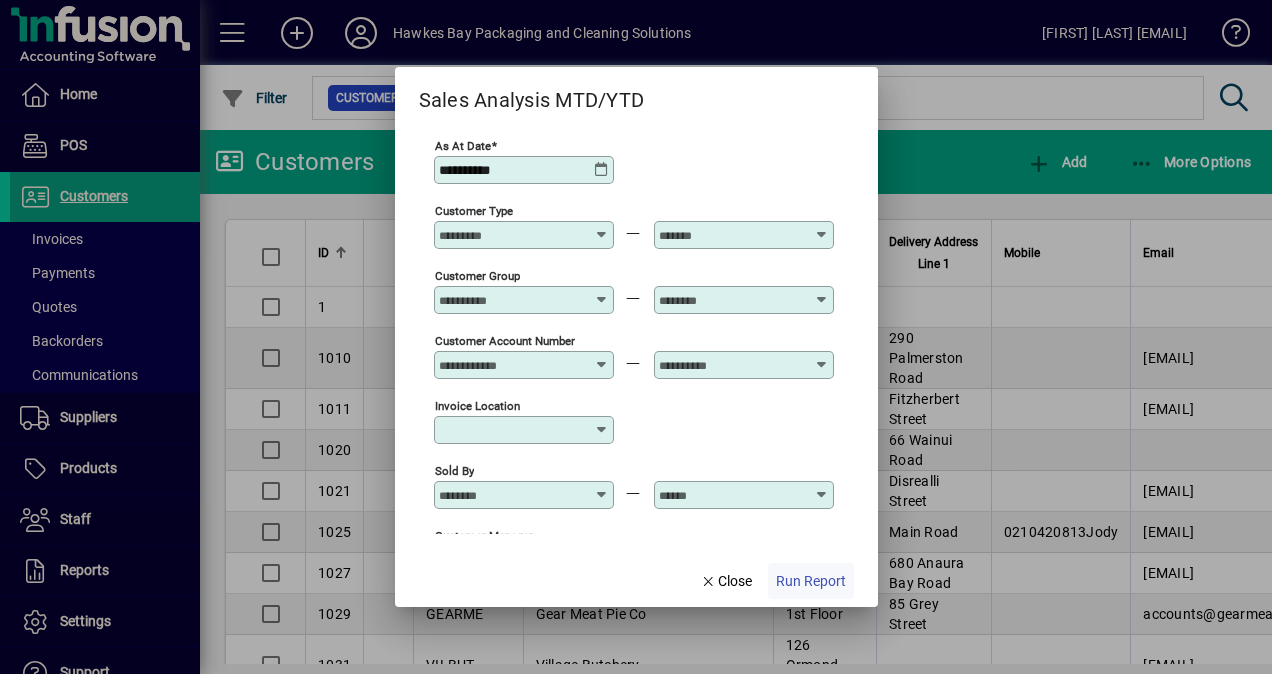click on "Run Report" 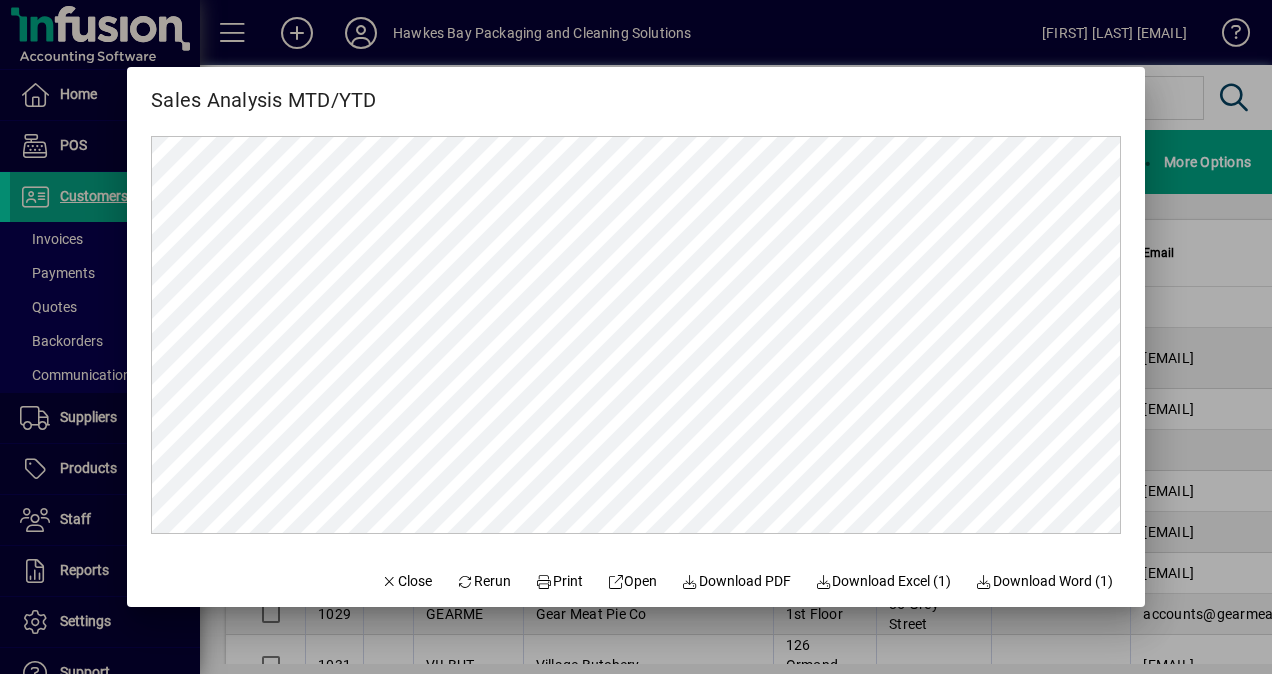 scroll, scrollTop: 0, scrollLeft: 0, axis: both 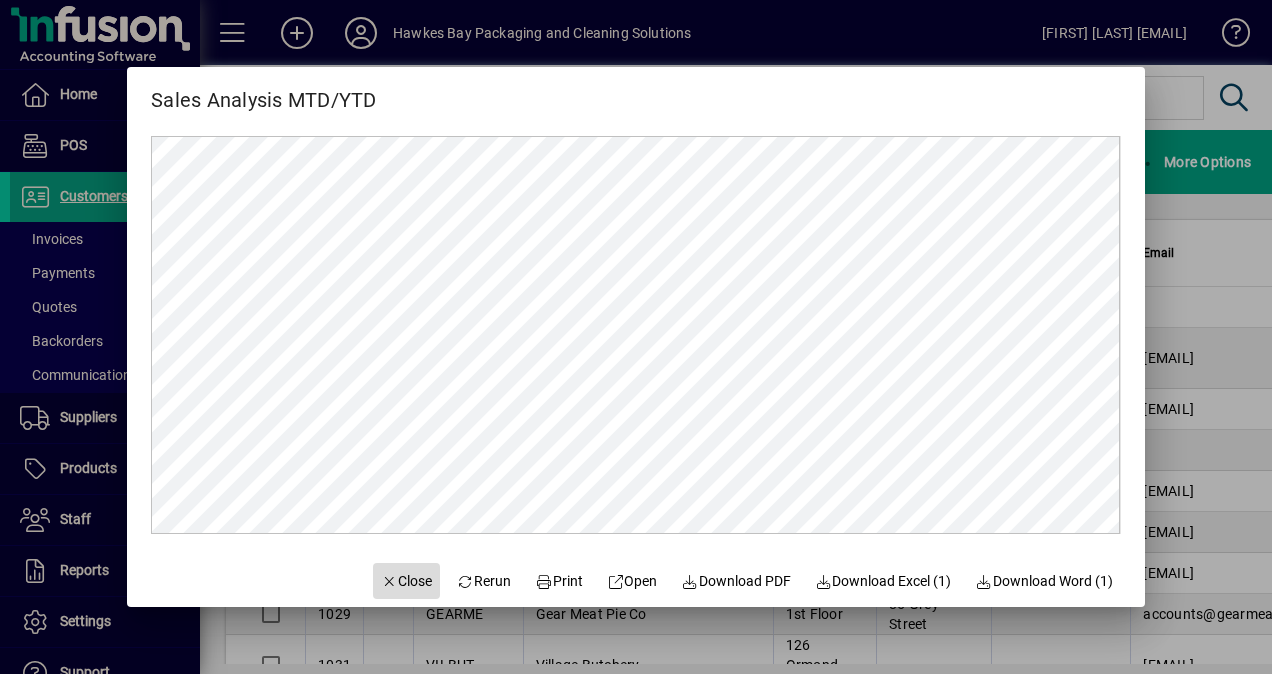 click 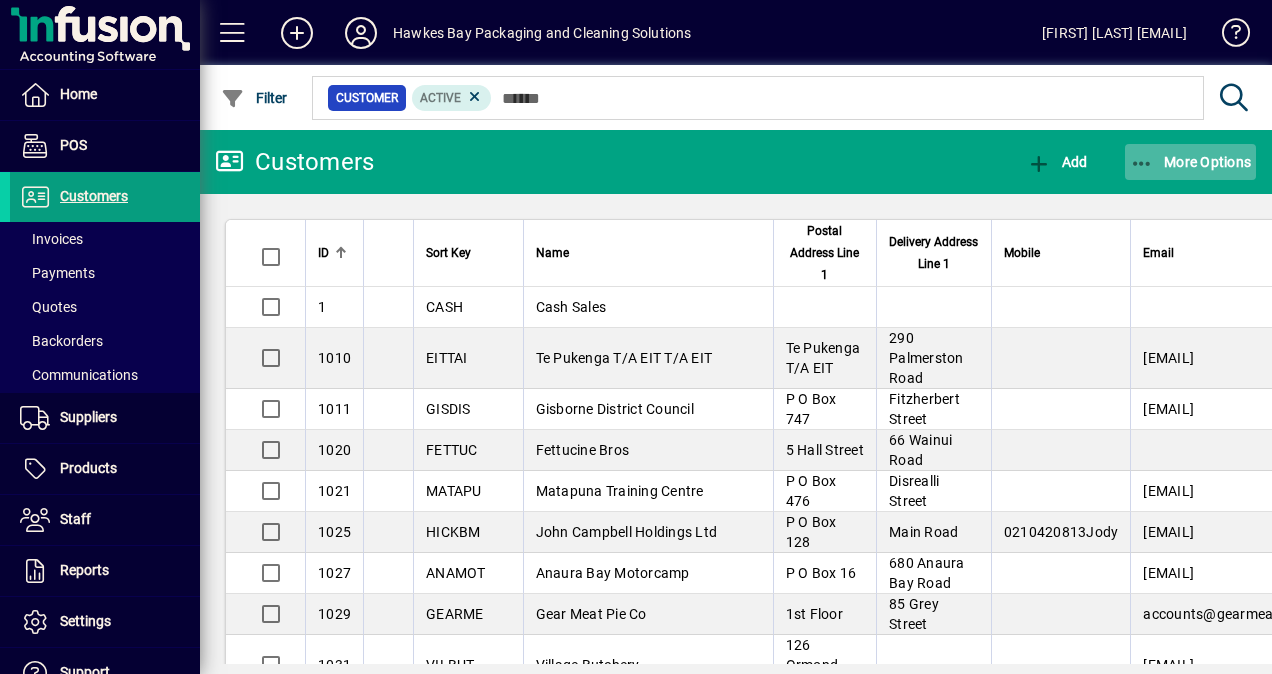 click 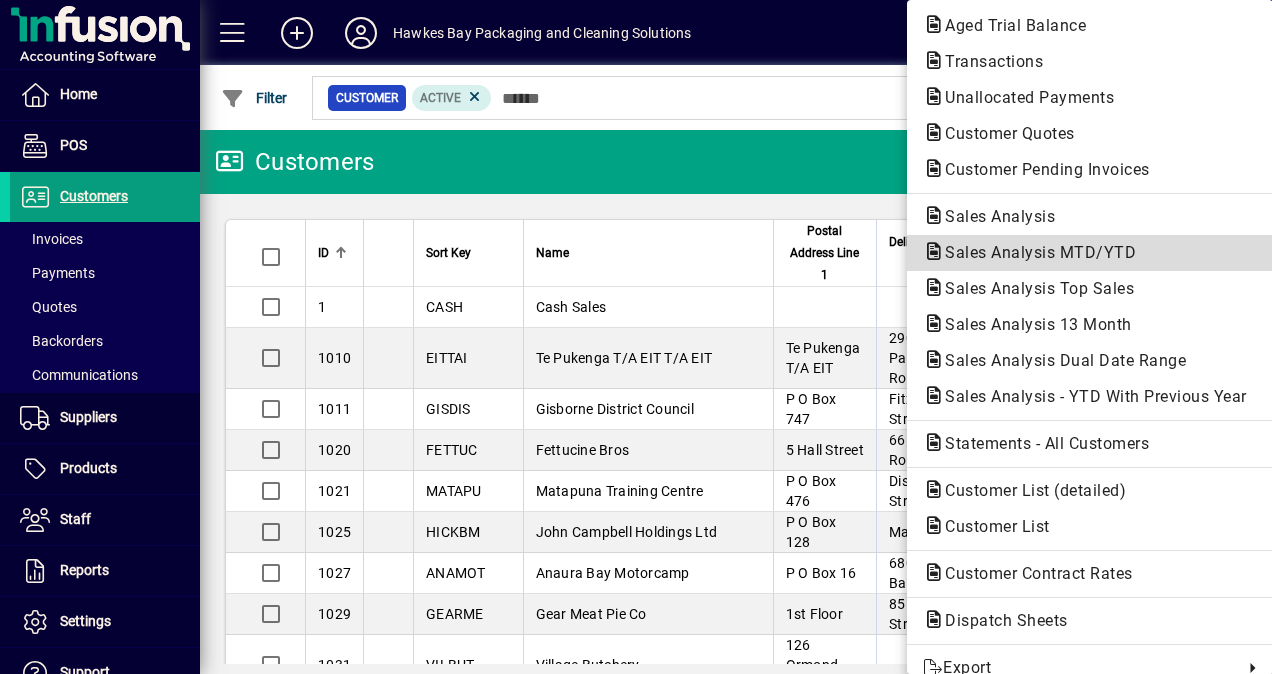 click on "Sales Analysis MTD/YTD" 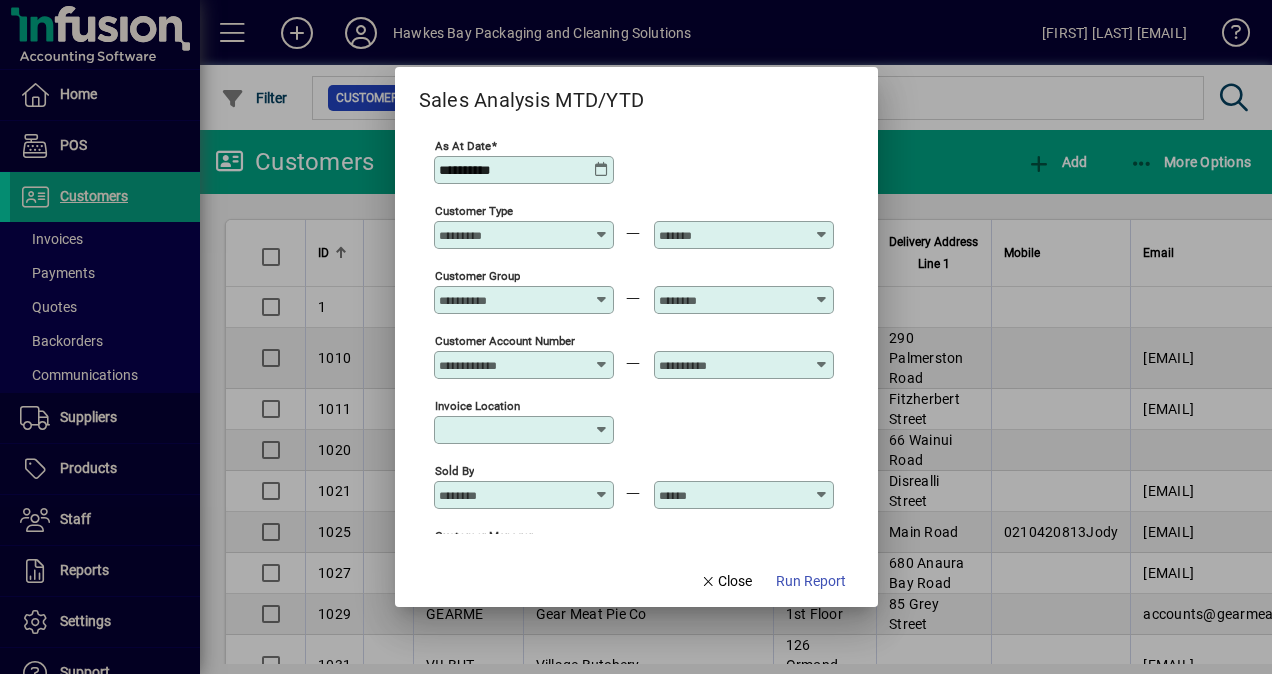 click on "Sold By" at bounding box center [524, 495] 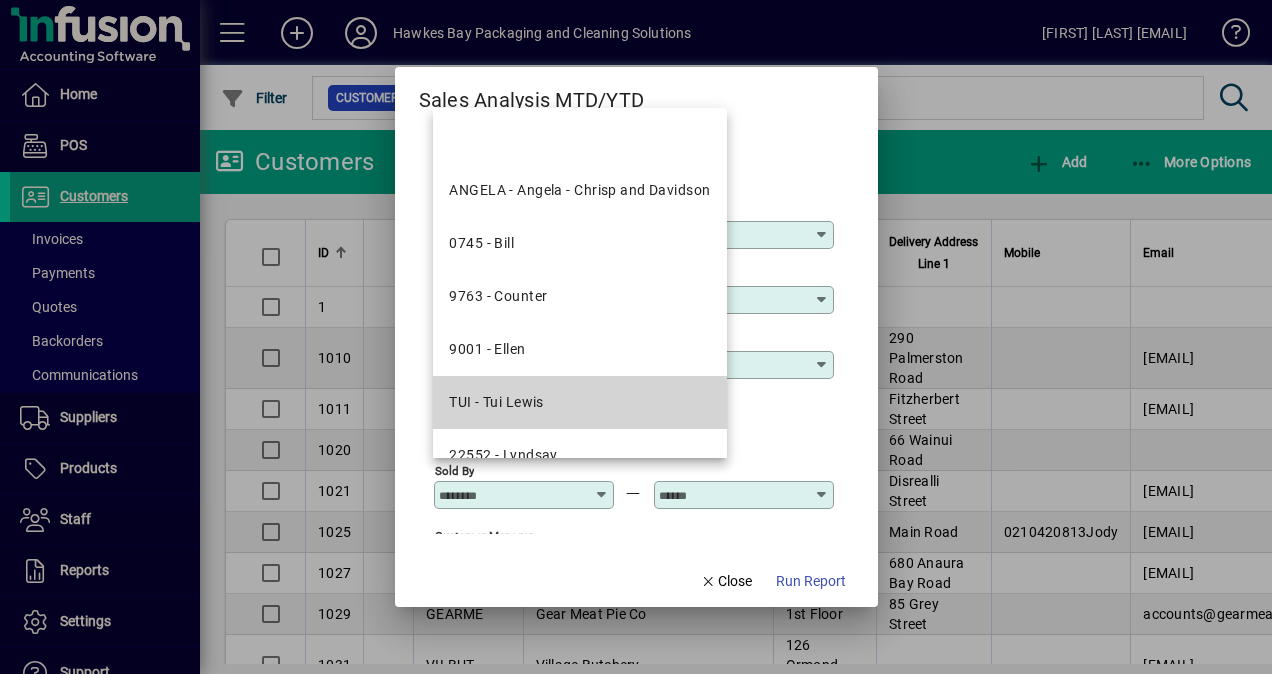 click on "TUI - Tui Lewis" at bounding box center (496, 402) 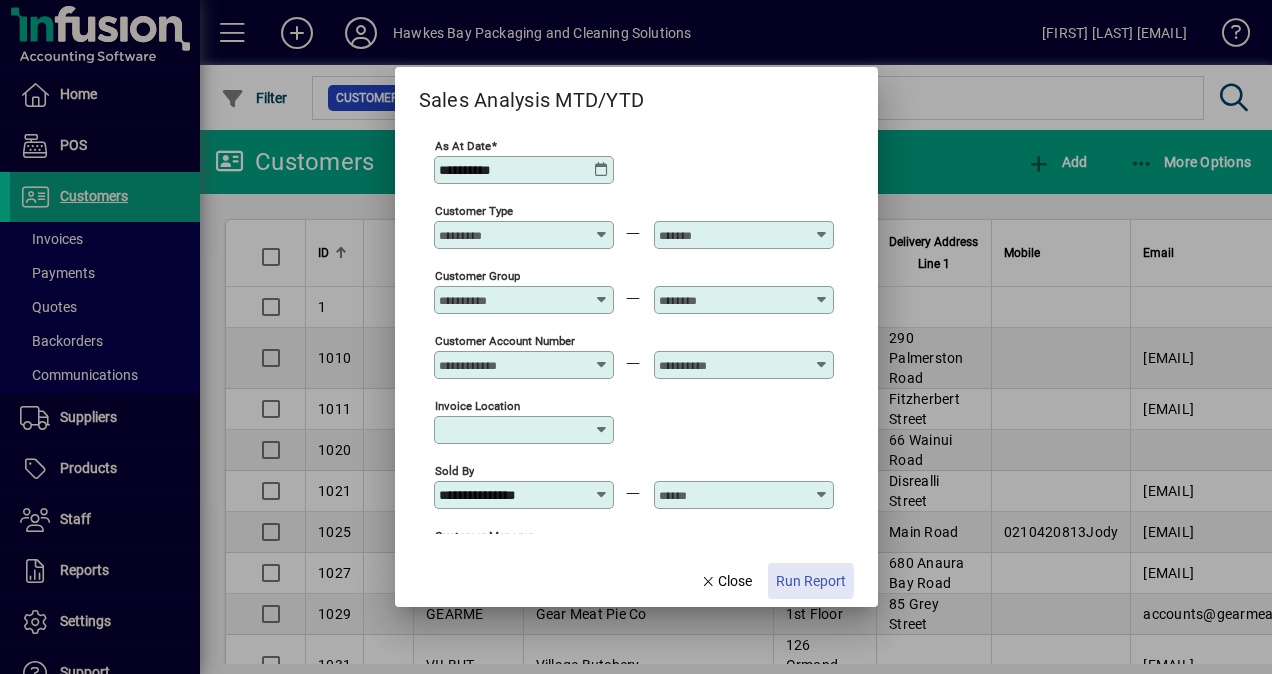 click on "Run Report" 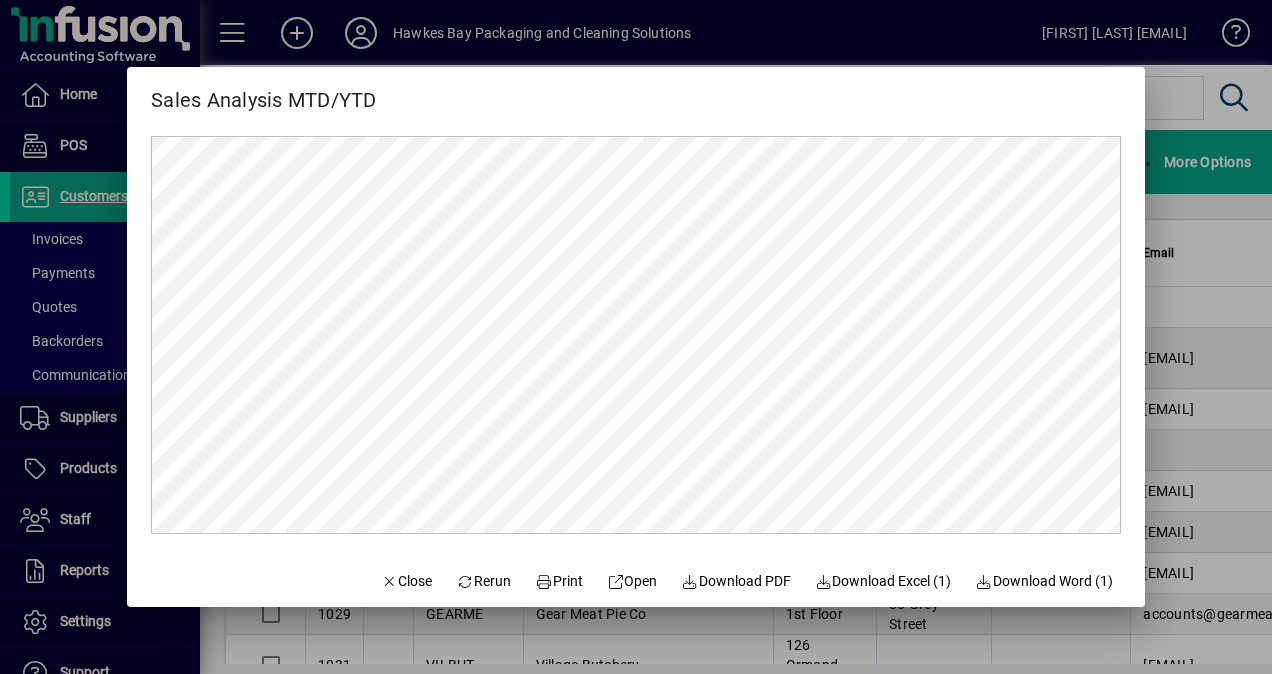 scroll, scrollTop: 0, scrollLeft: 0, axis: both 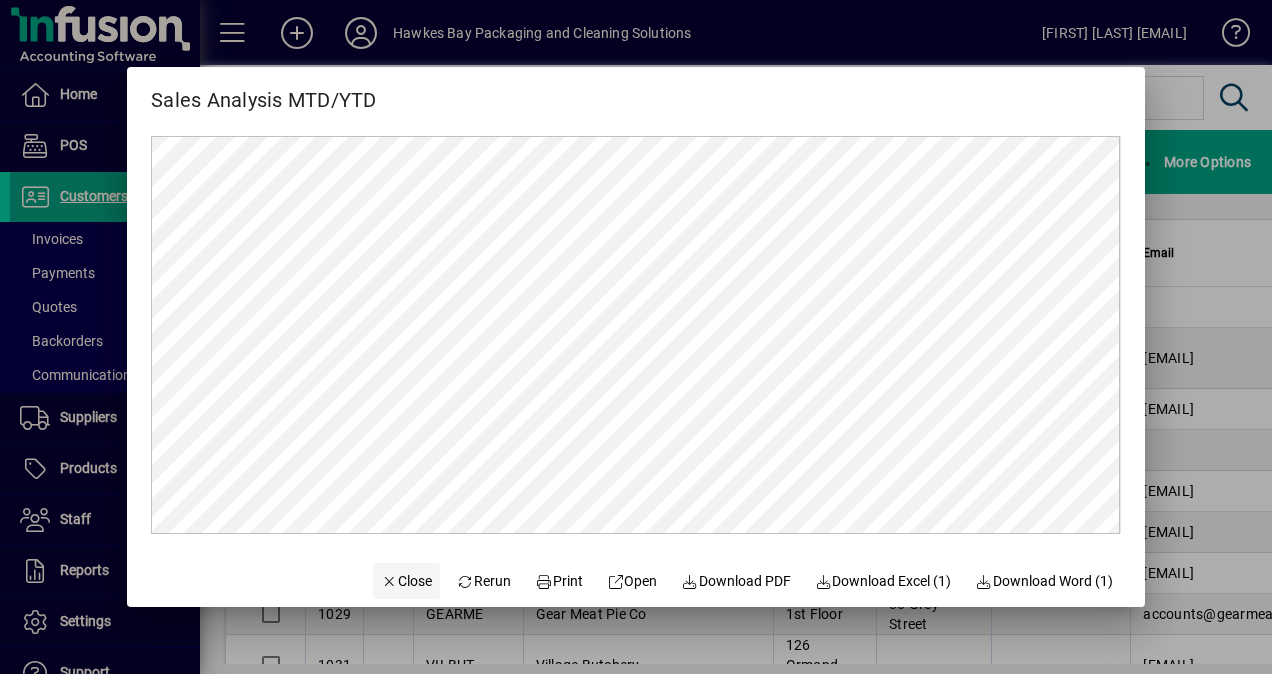 click on "Close" 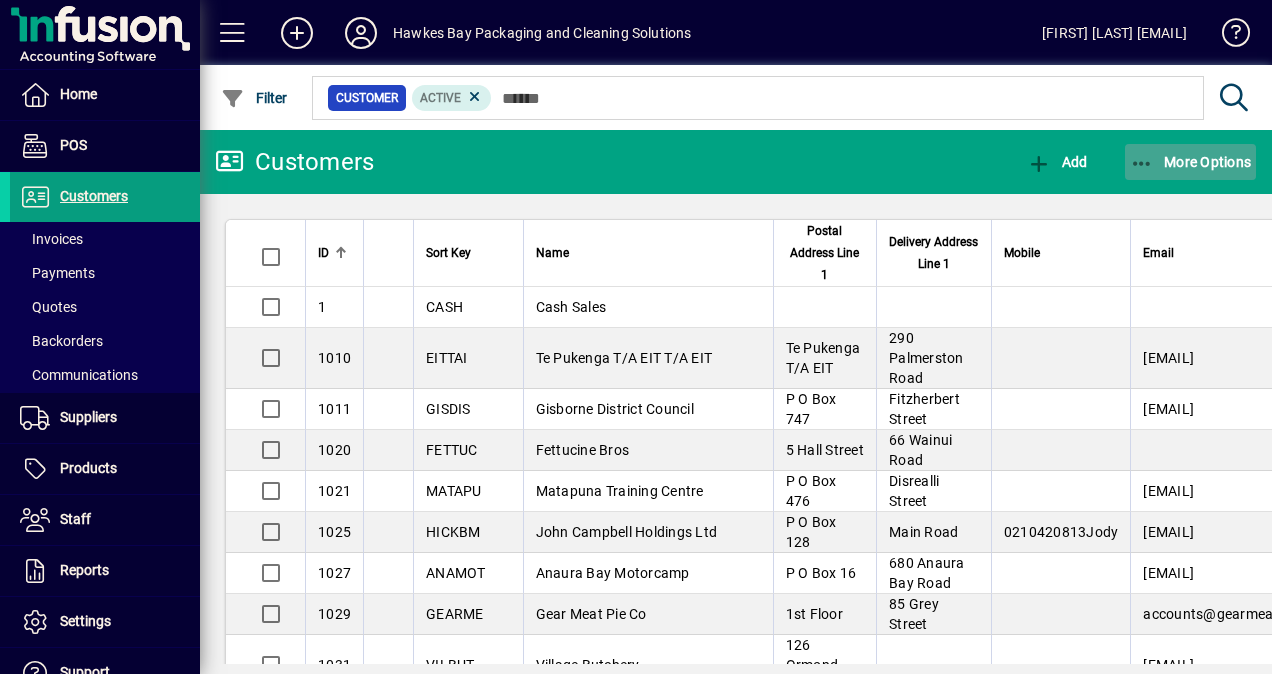 click 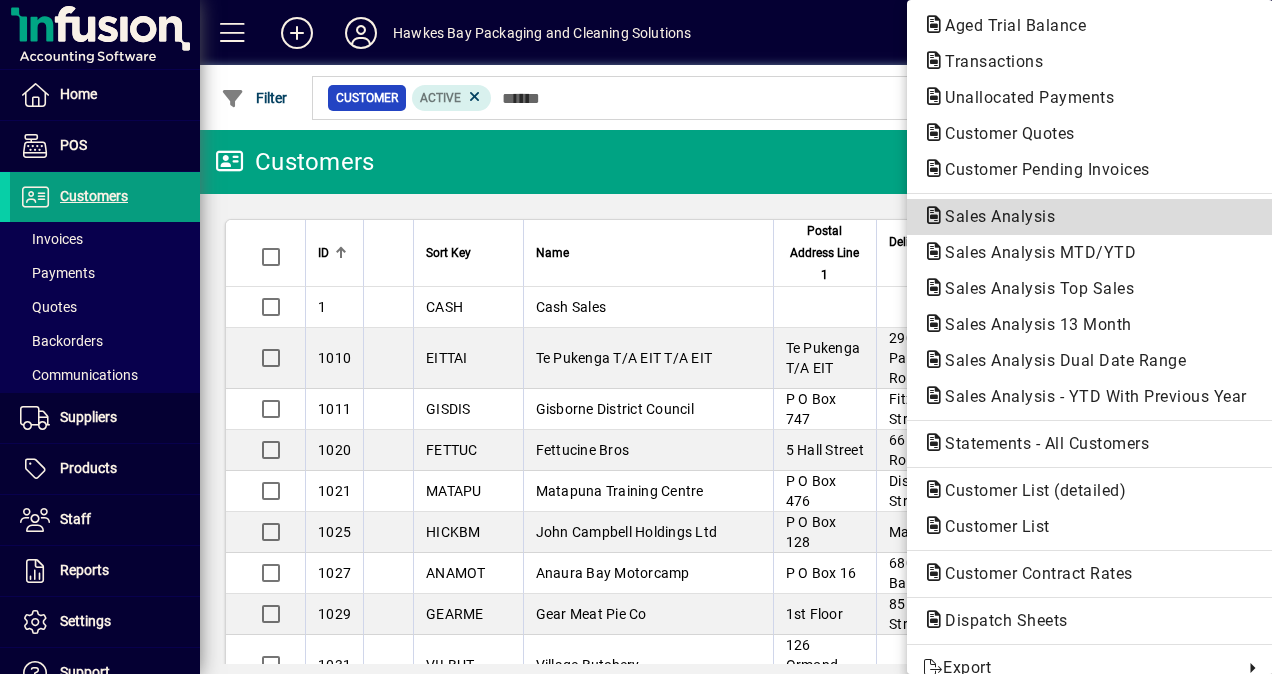 click on "Sales Analysis" 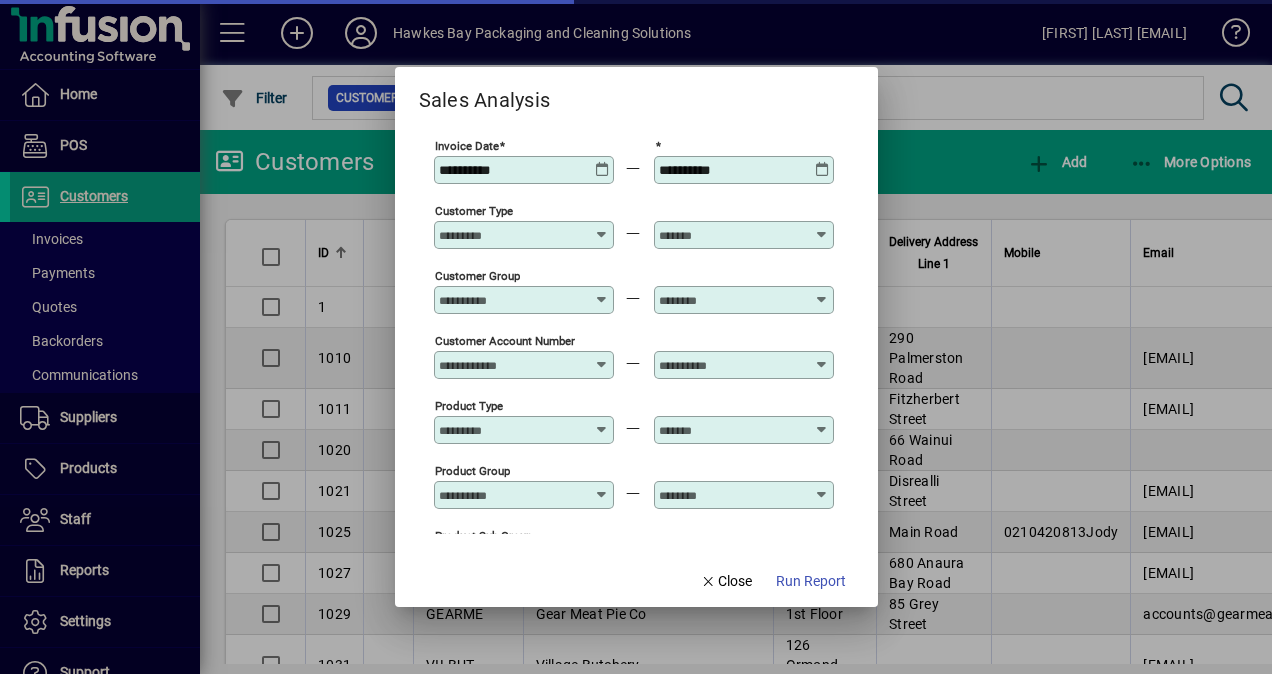 type on "**********" 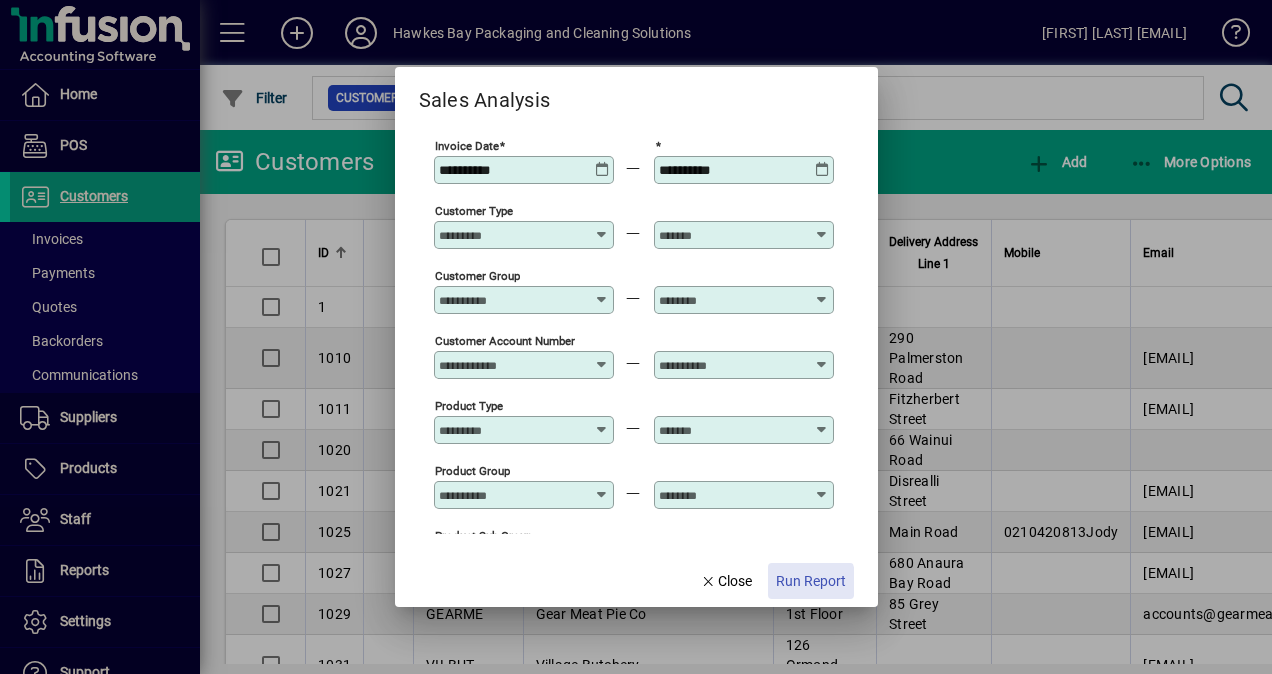 click on "Run Report" 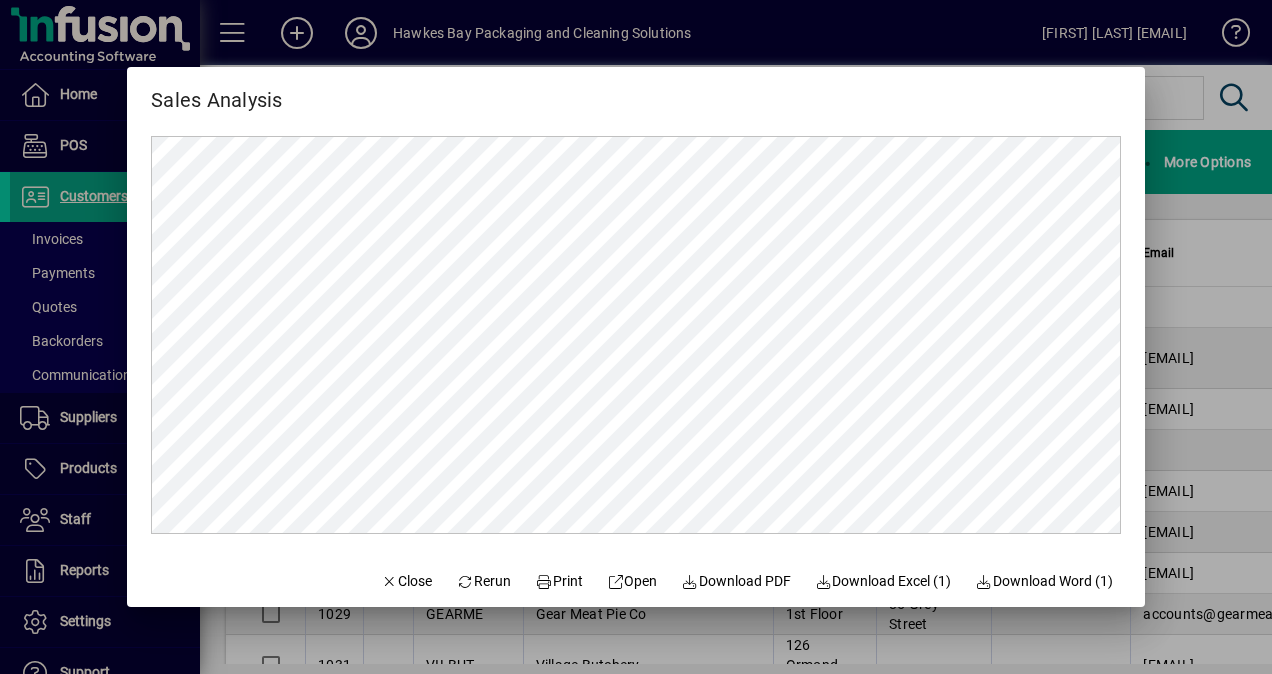 scroll, scrollTop: 0, scrollLeft: 0, axis: both 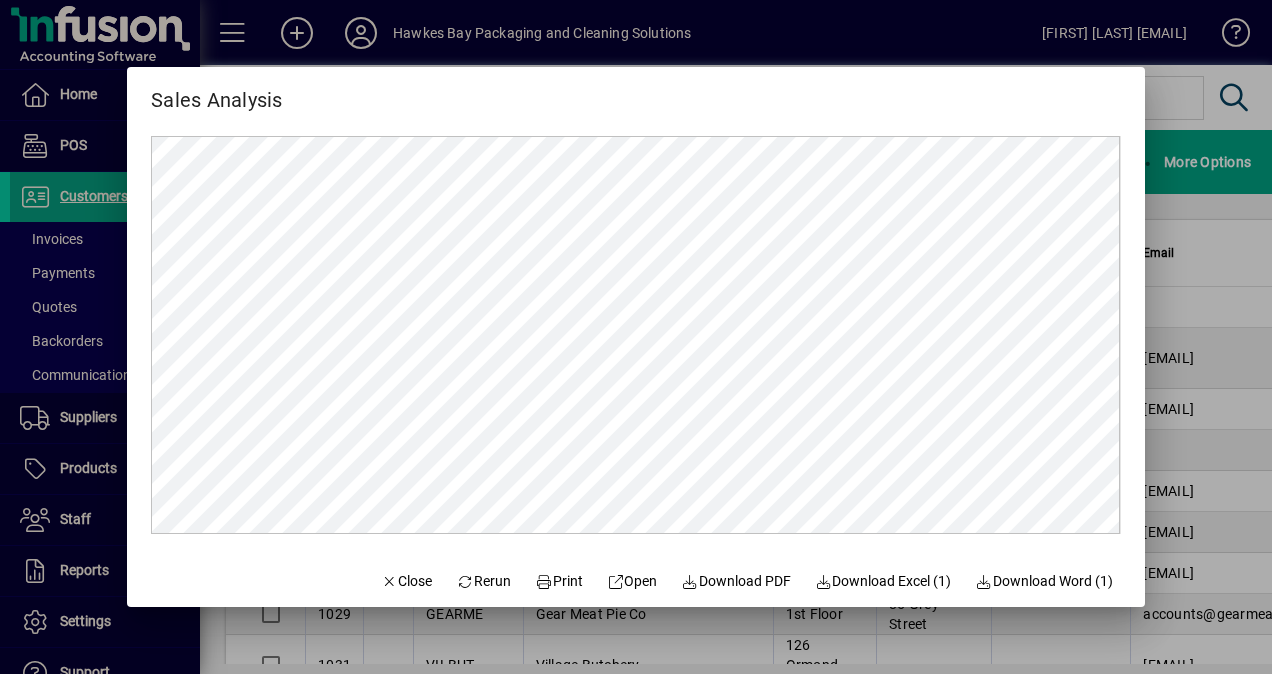 click at bounding box center (636, 337) 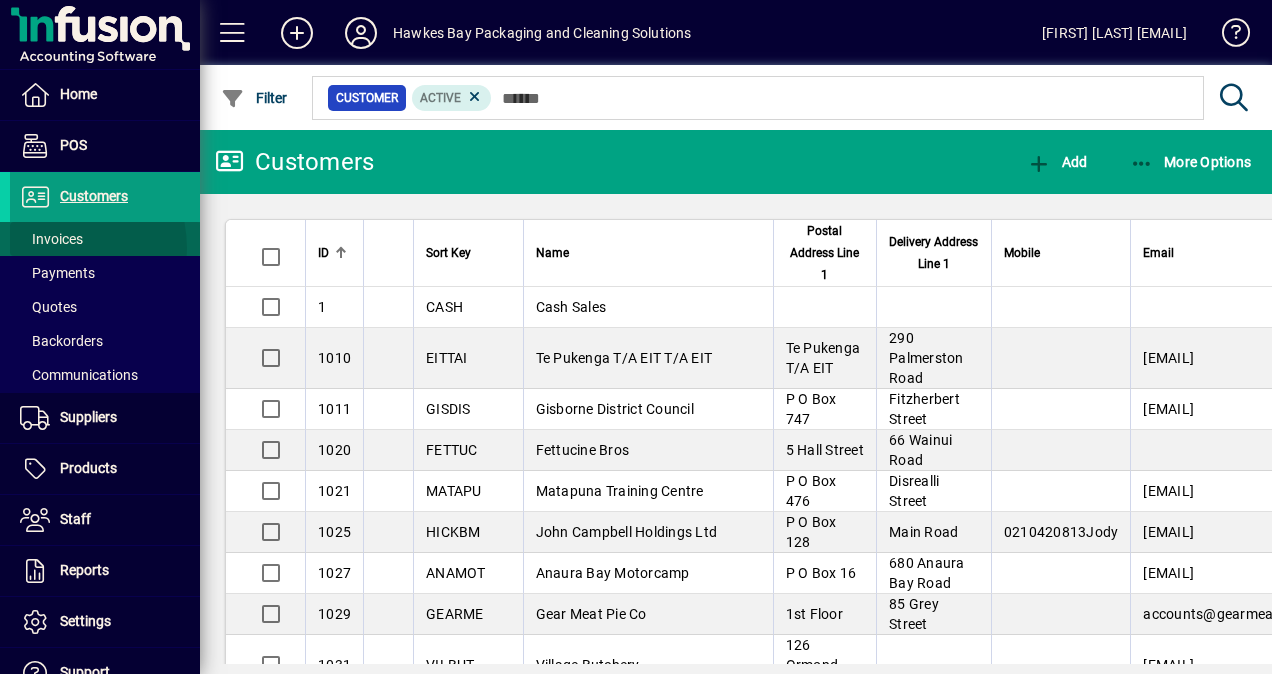 click on "Invoices" at bounding box center (46, 239) 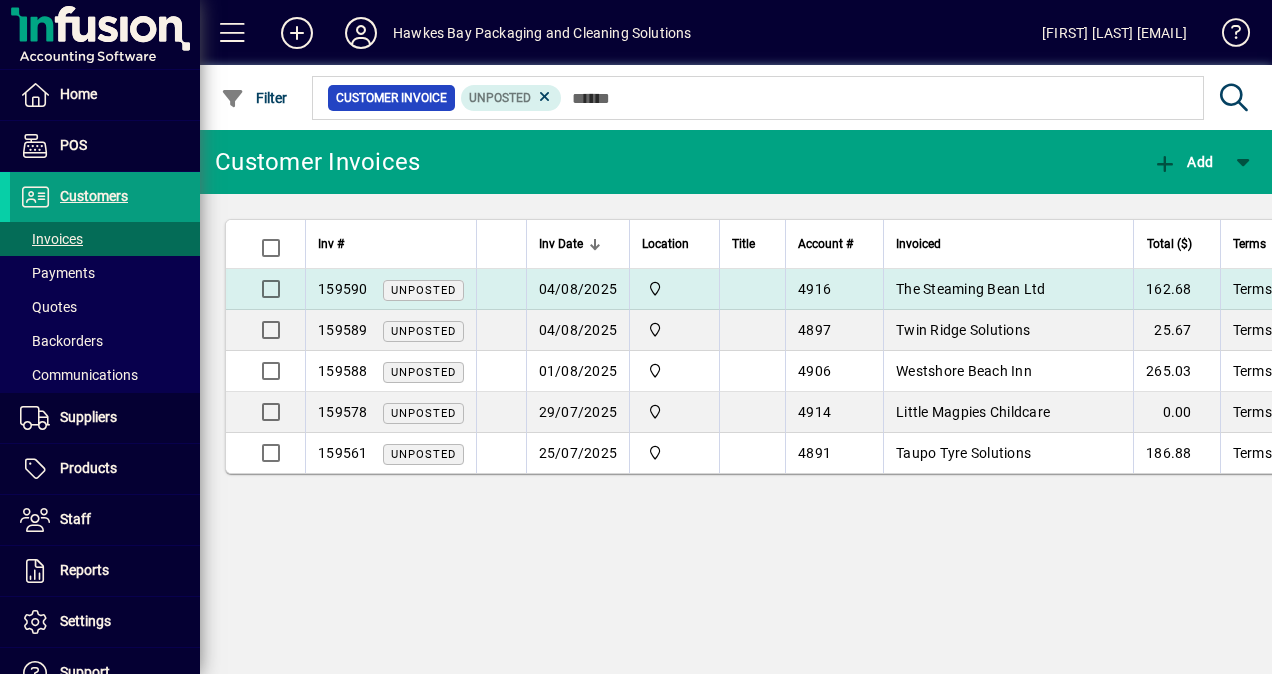 click on "The Steaming Bean Ltd" at bounding box center (970, 289) 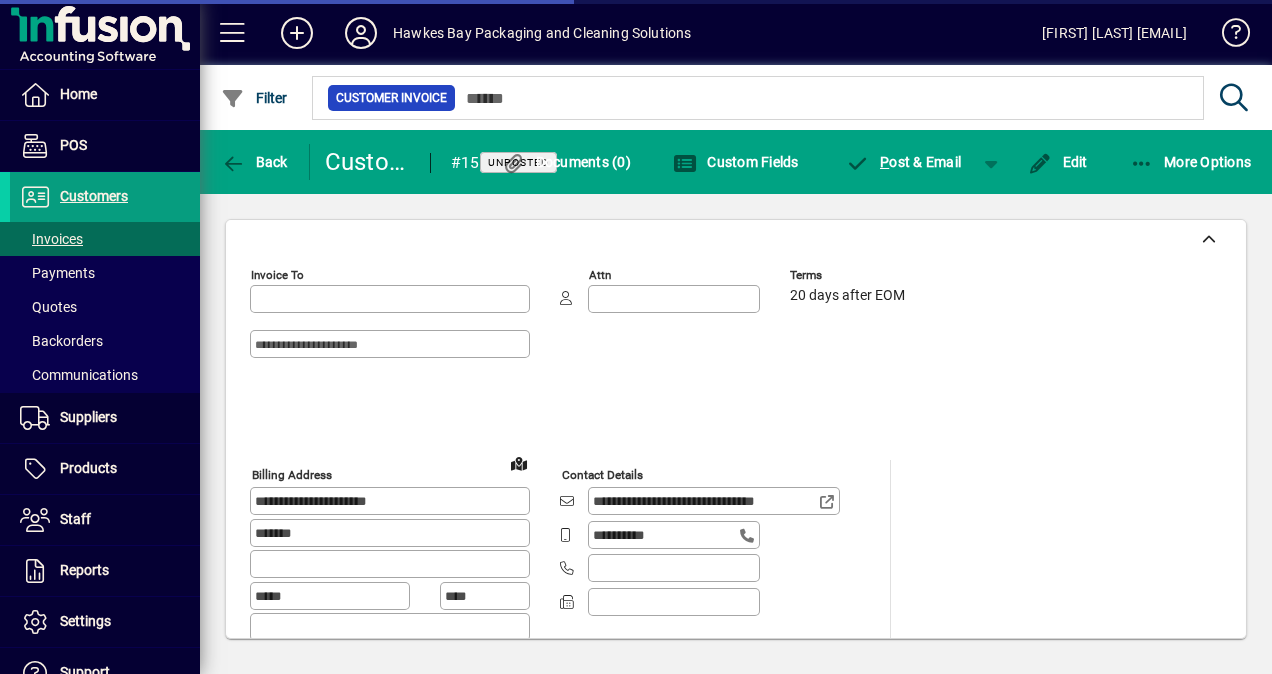 type on "**********" 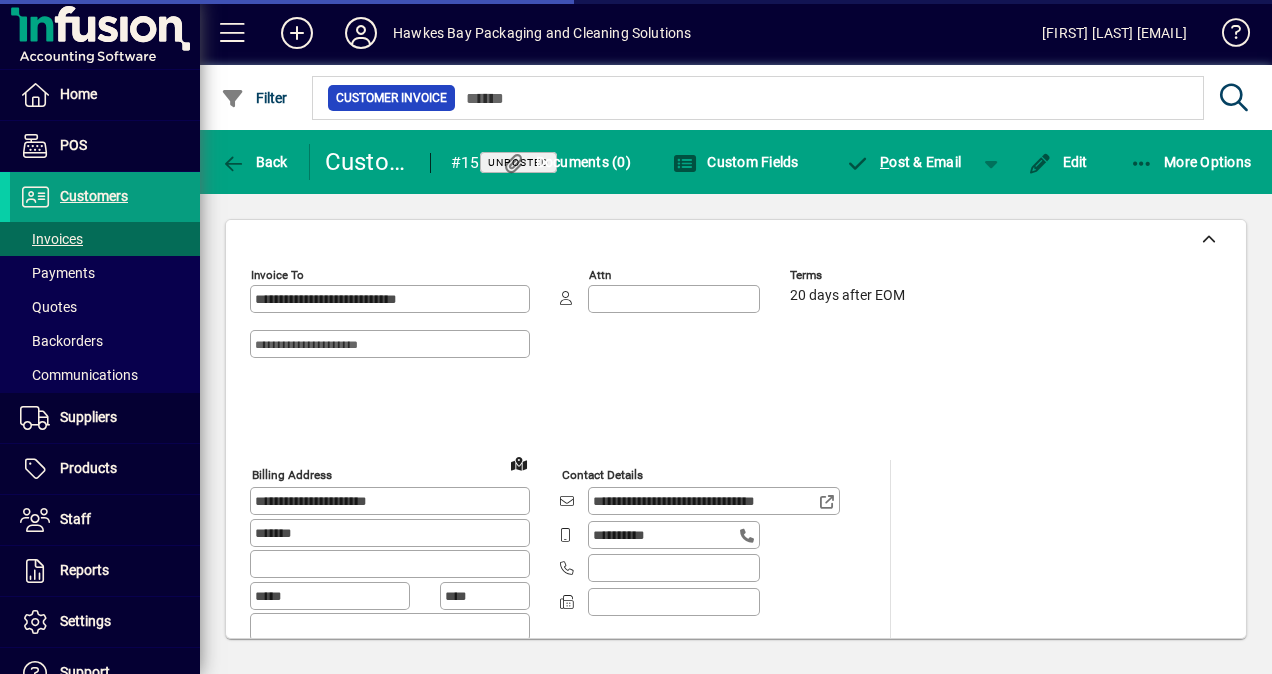 type on "**********" 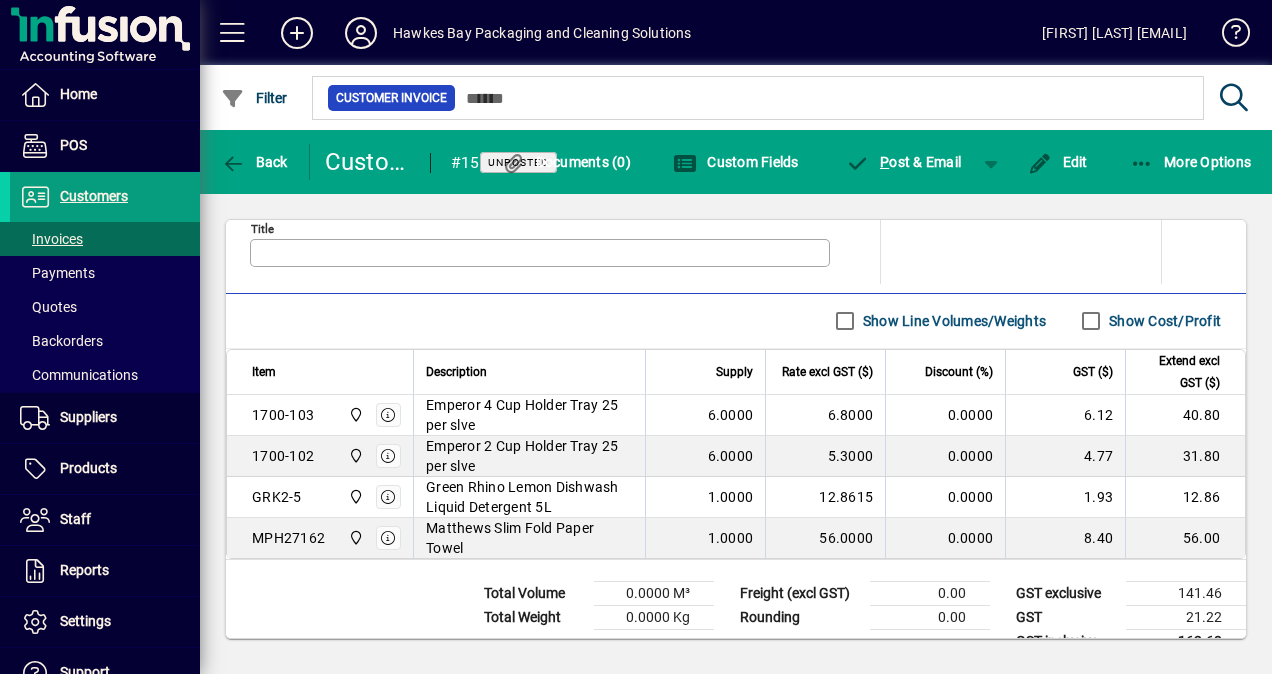 scroll, scrollTop: 1071, scrollLeft: 0, axis: vertical 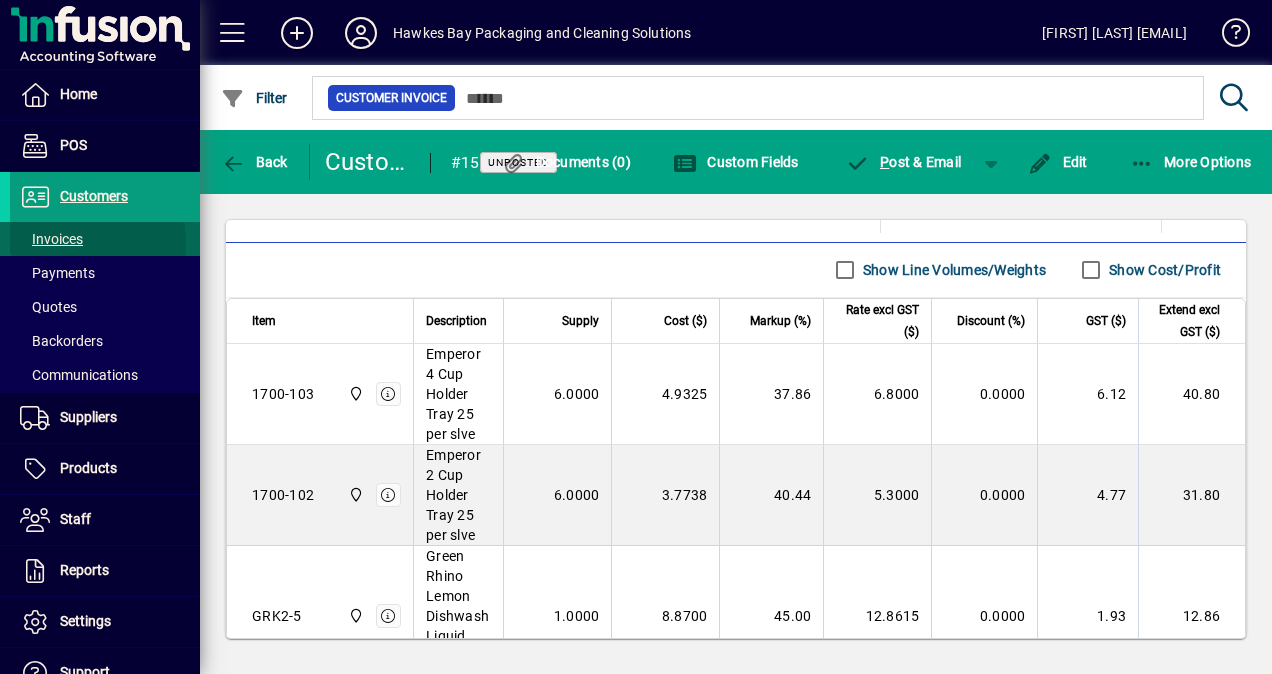 click on "Invoices" at bounding box center [51, 239] 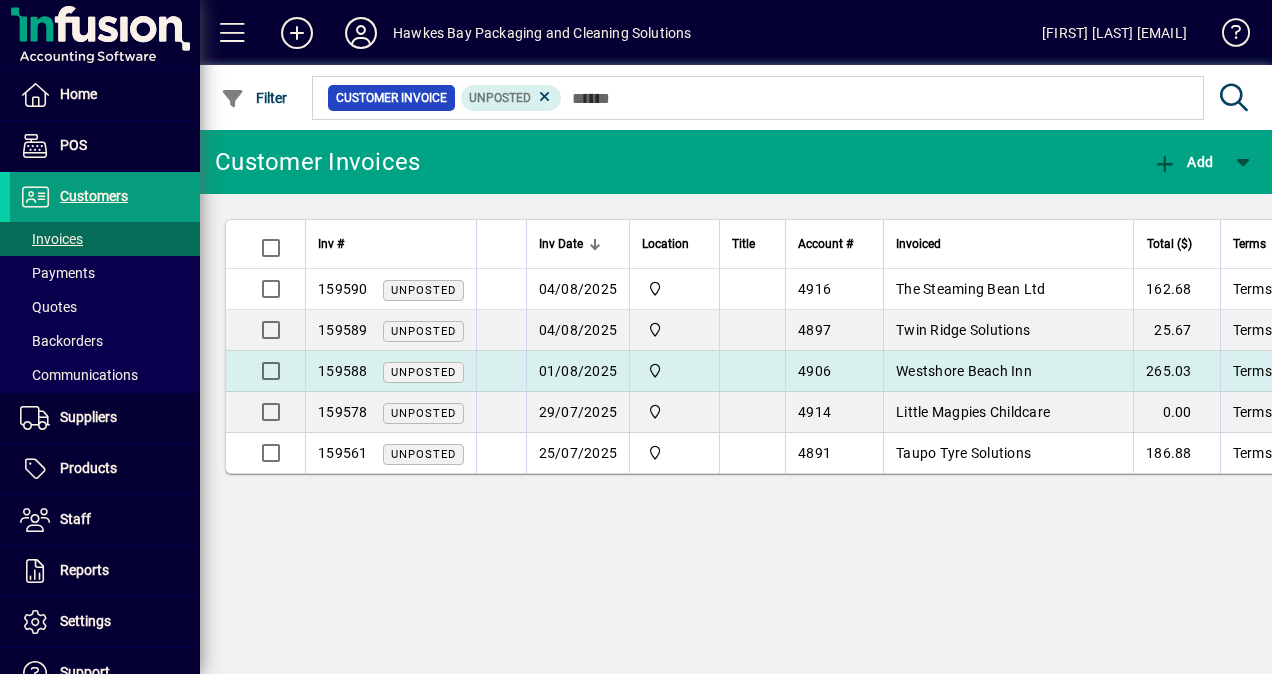 click on "Westshore Beach Inn" at bounding box center (964, 371) 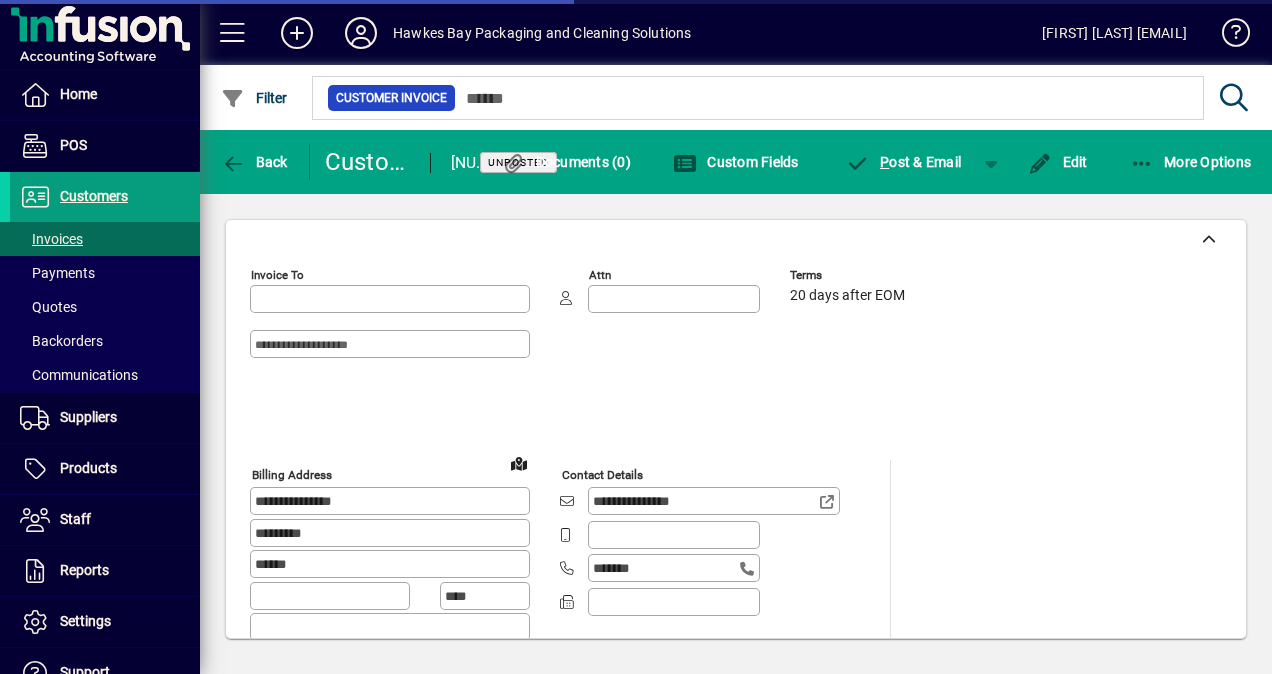 type on "**********" 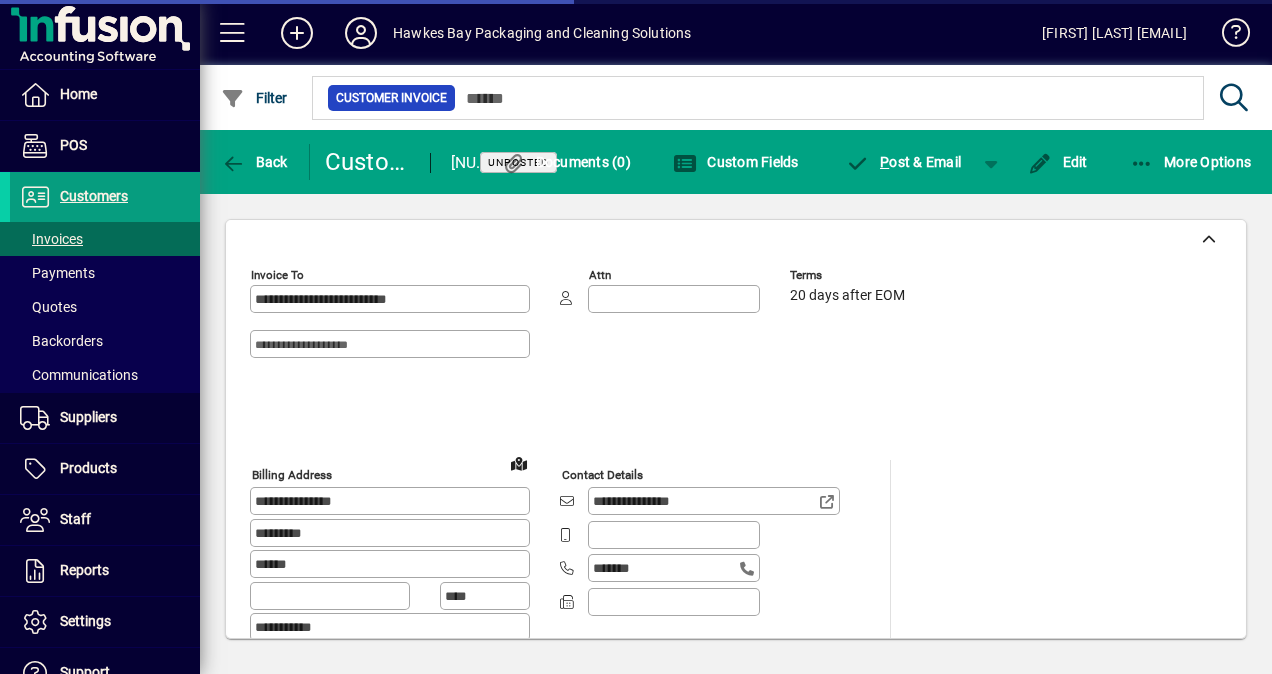 type on "**********" 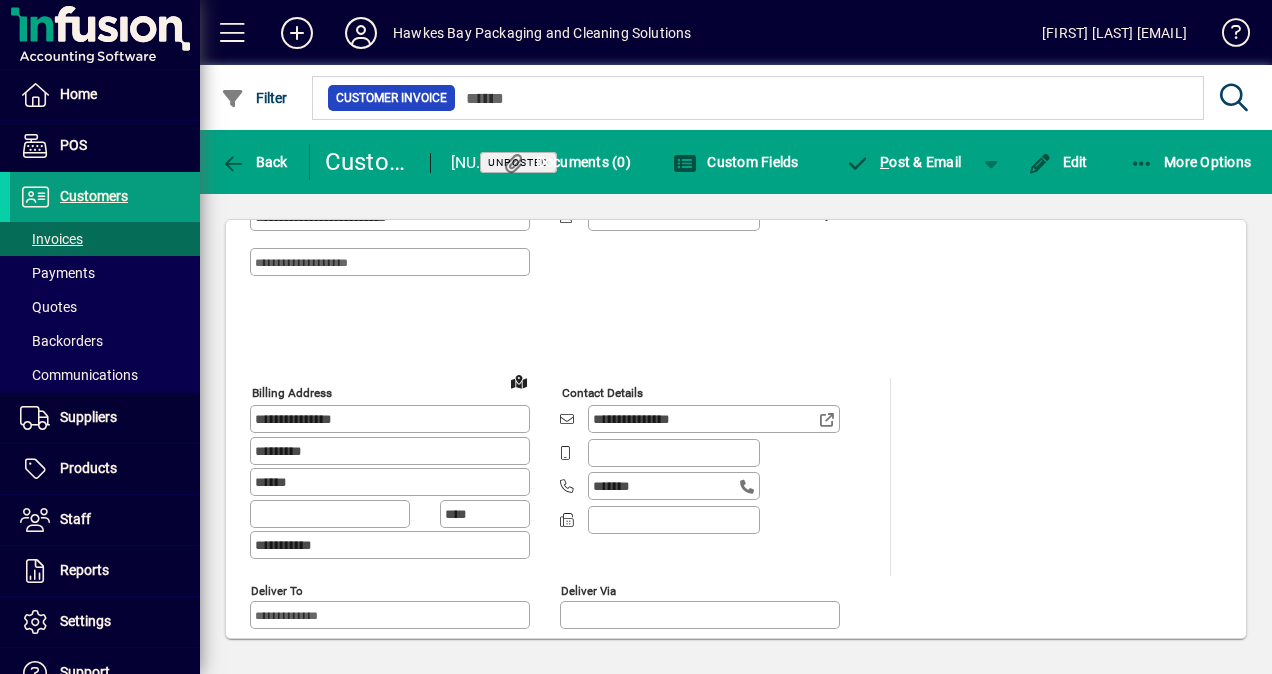 scroll, scrollTop: 0, scrollLeft: 0, axis: both 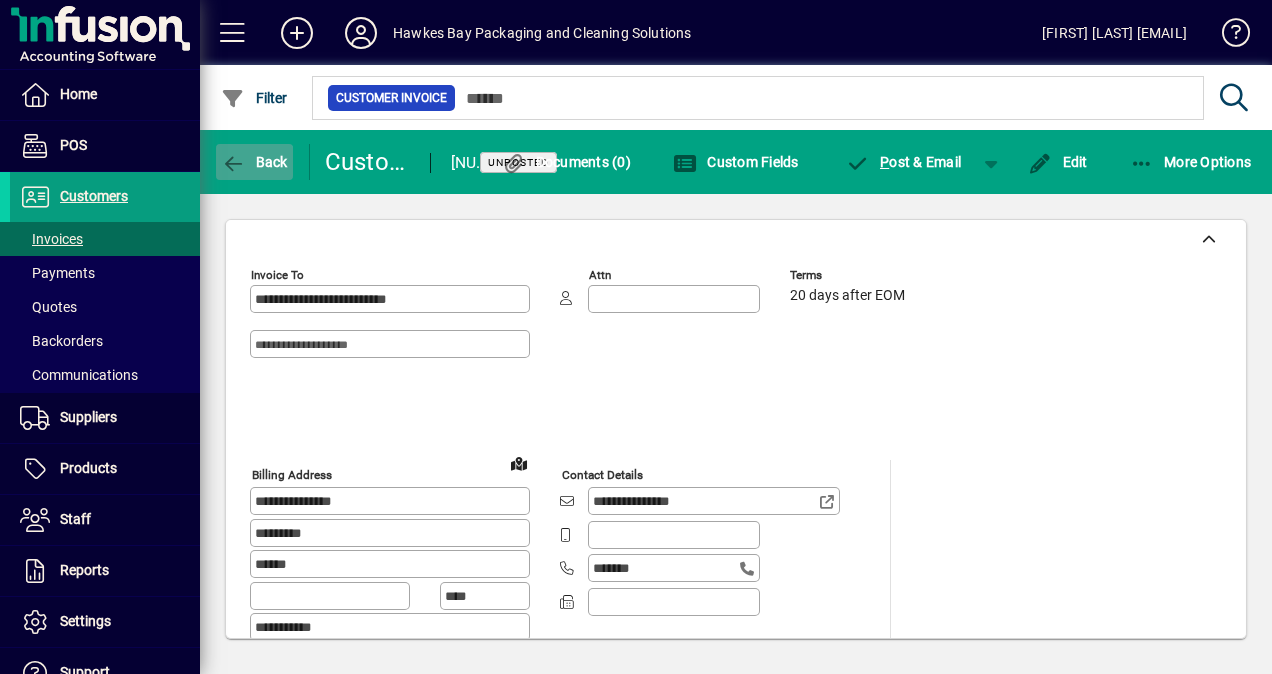 click 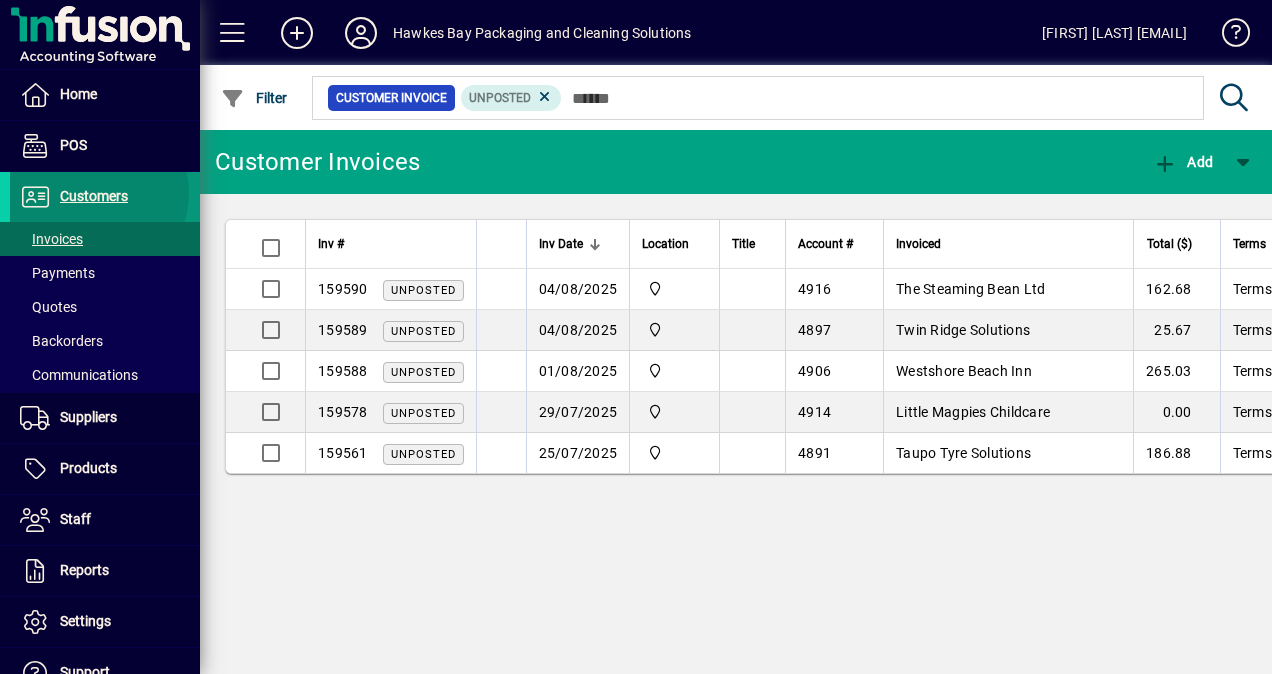 click on "Customers" at bounding box center [94, 196] 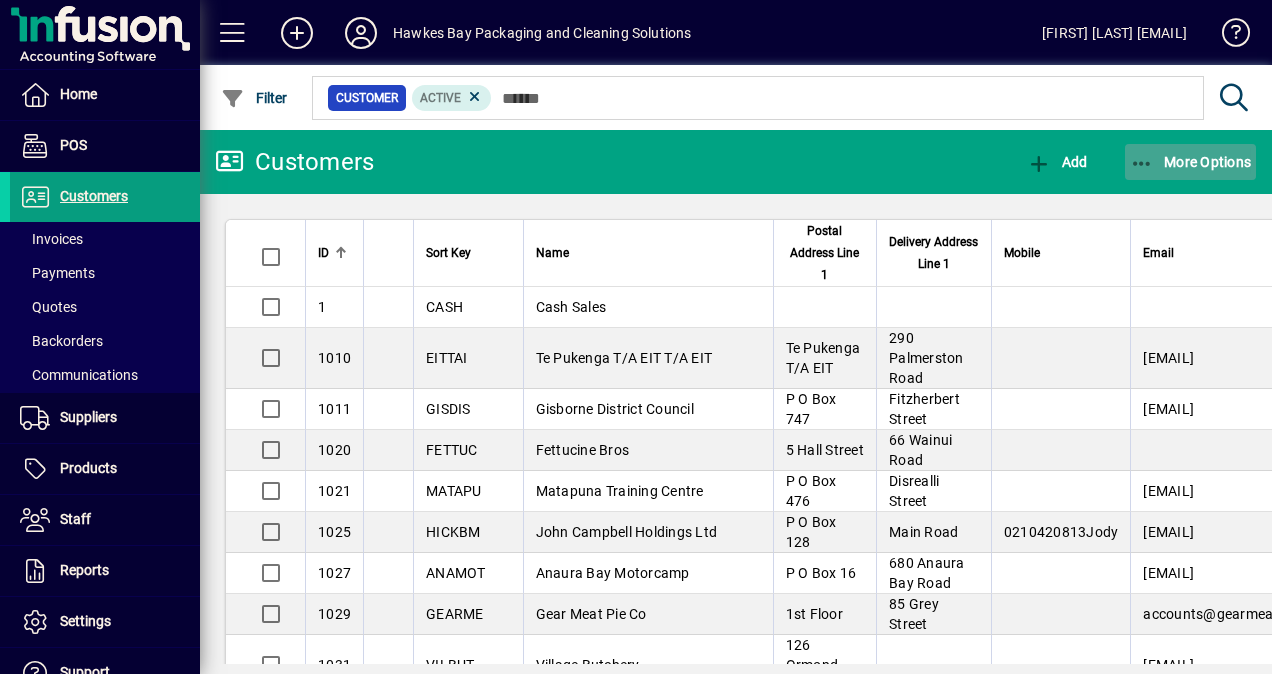 click on "More Options" 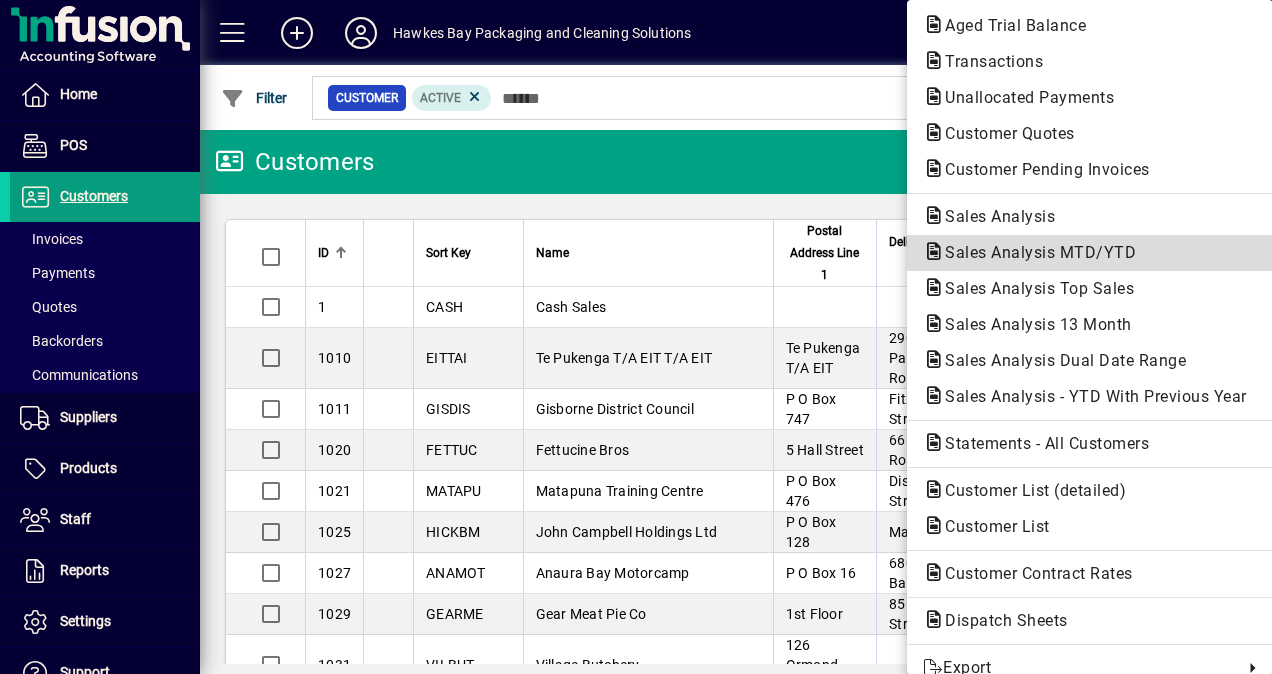 click on "Sales Analysis MTD/YTD" 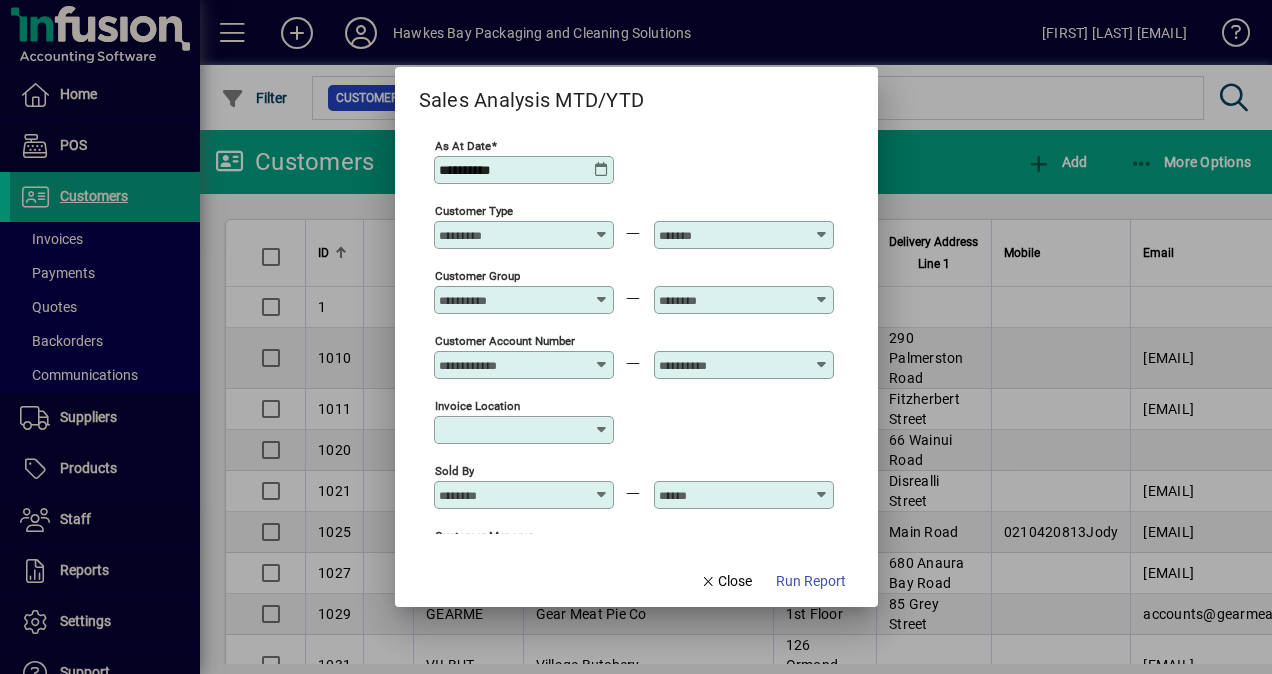 click at bounding box center (526, 495) 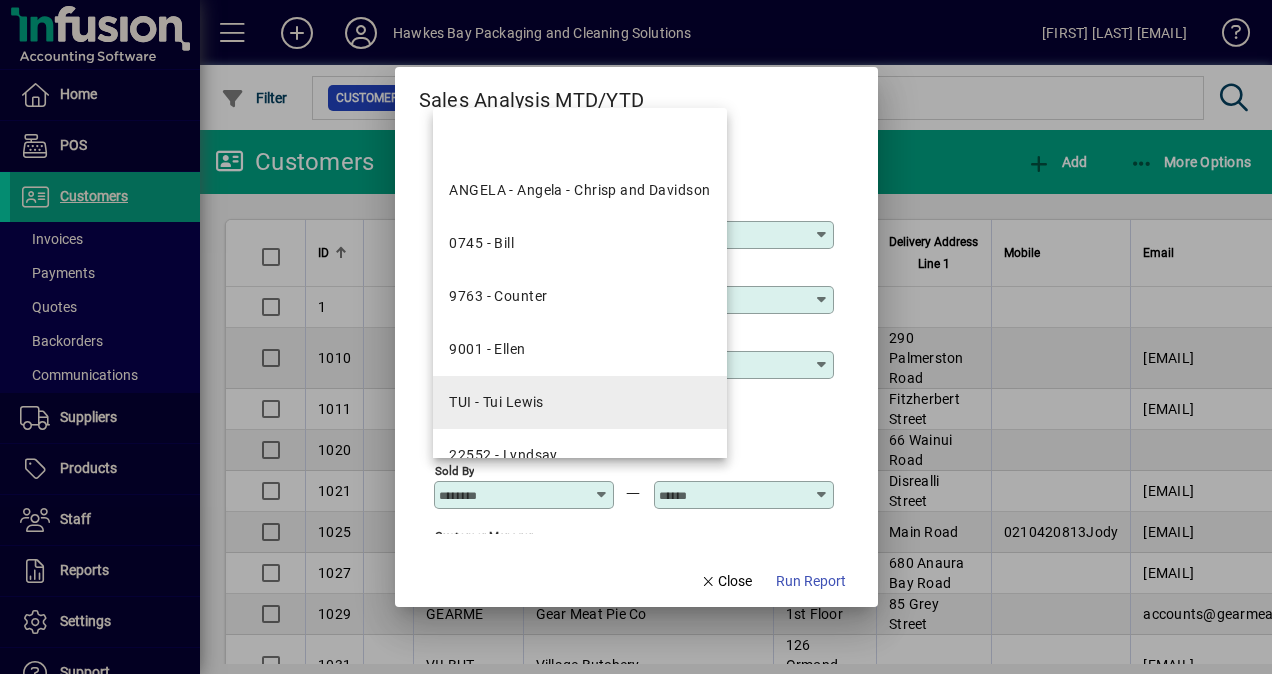 click on "TUI - Tui Lewis" at bounding box center [579, 402] 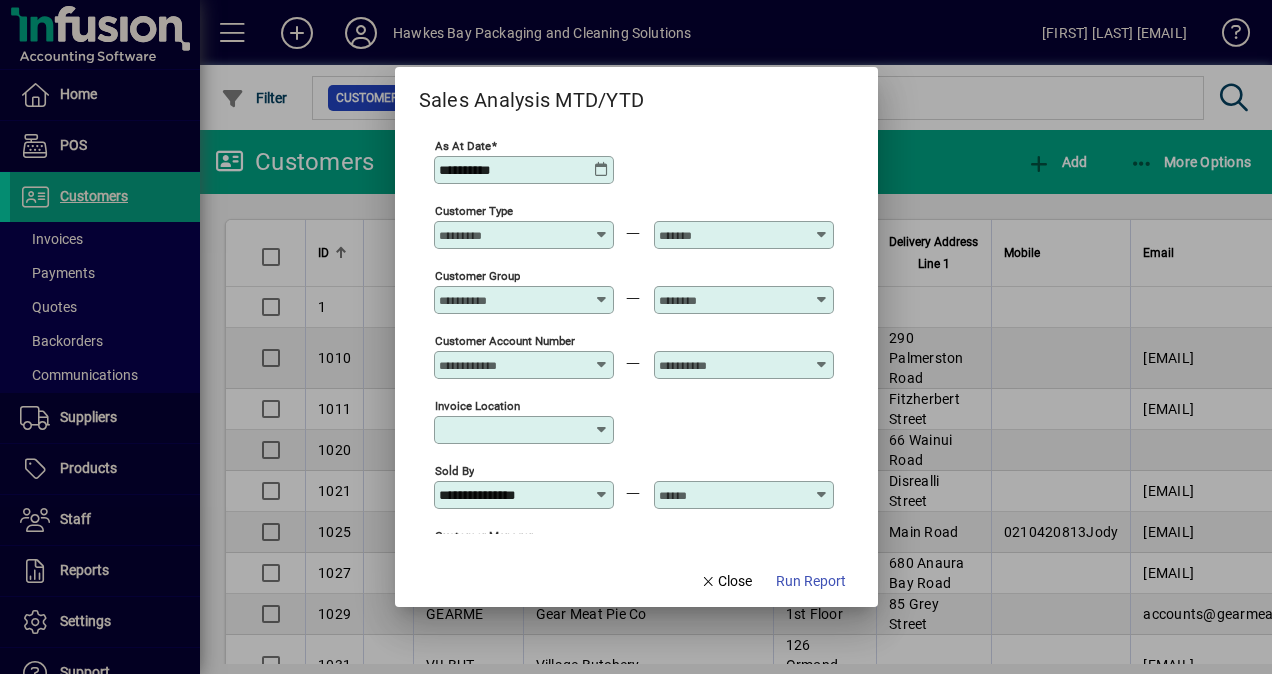 click at bounding box center [822, 487] 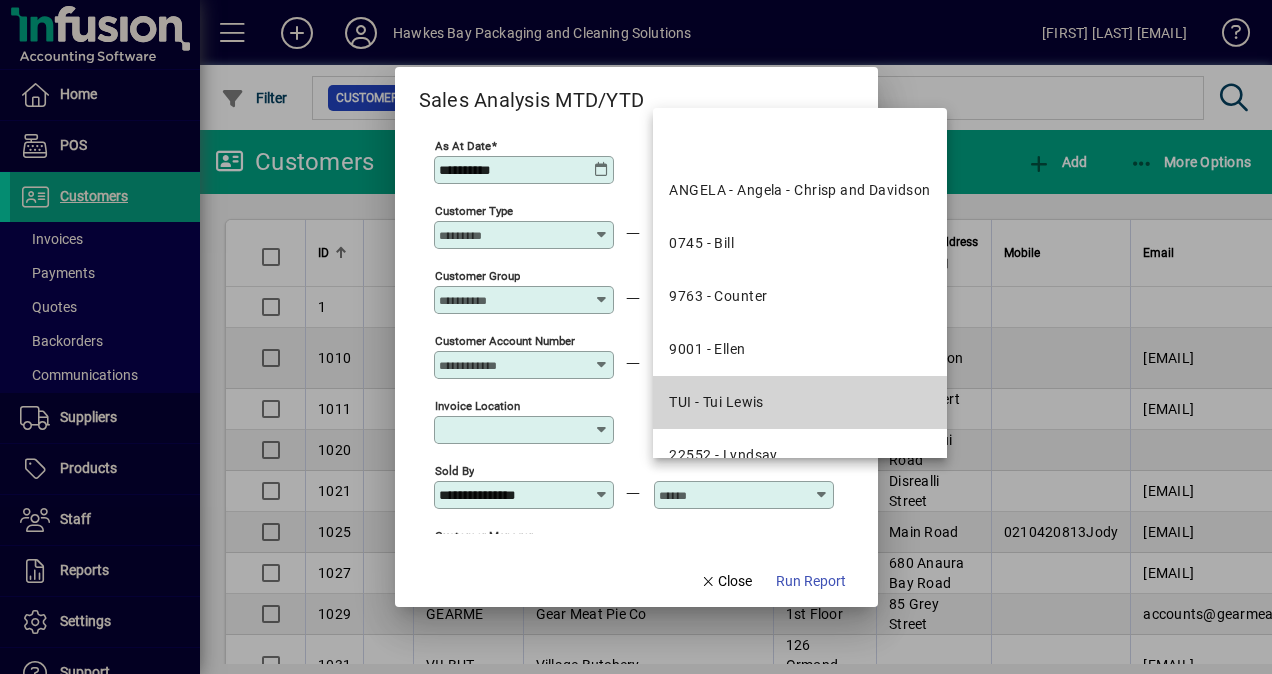 click on "TUI - Tui Lewis" at bounding box center (716, 402) 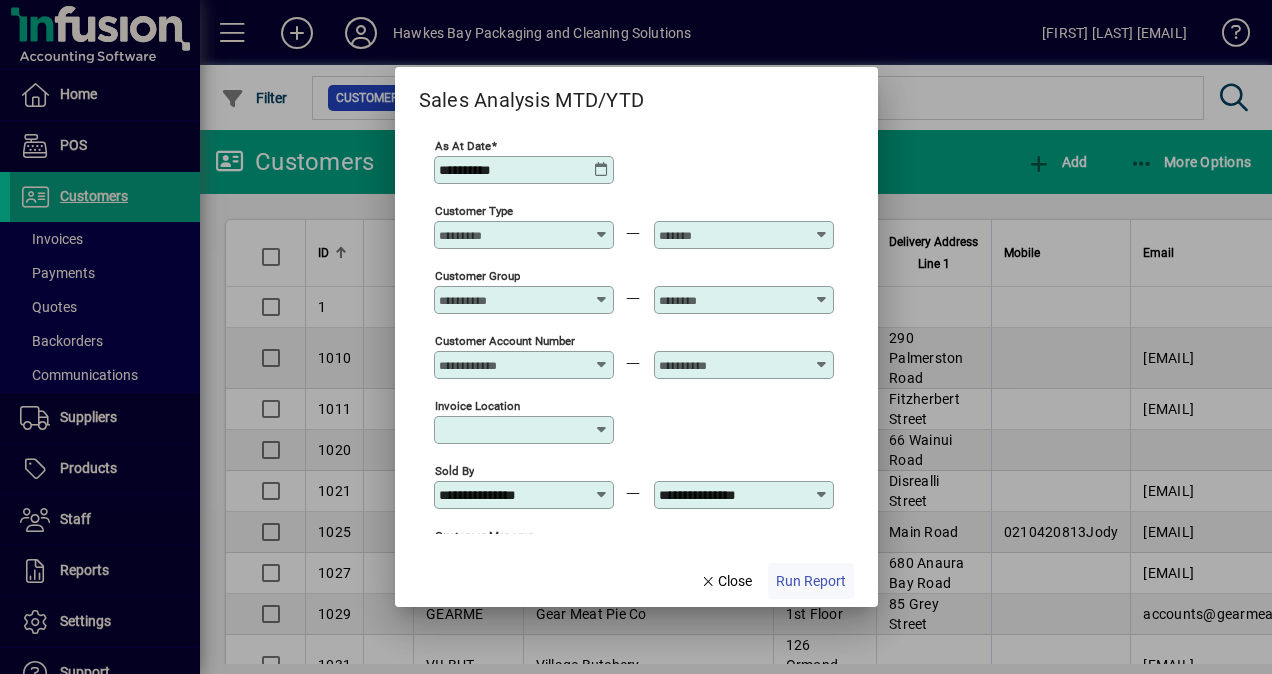 click on "Run Report" 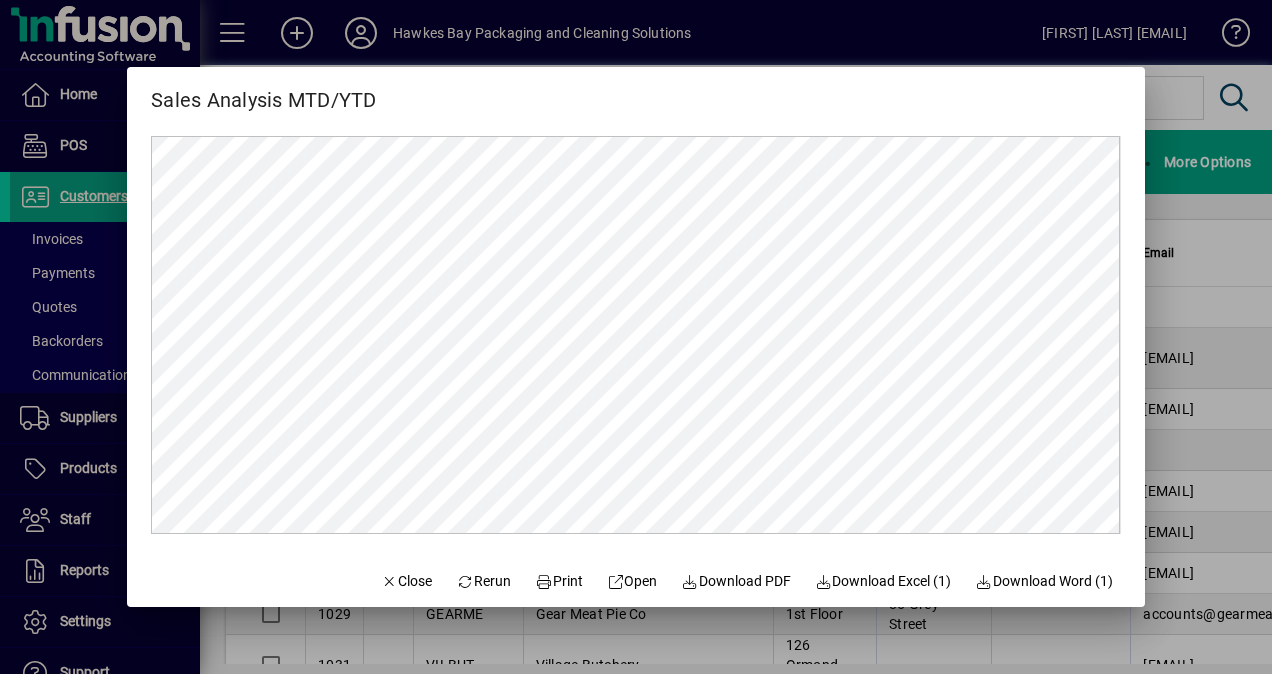 scroll, scrollTop: 0, scrollLeft: 0, axis: both 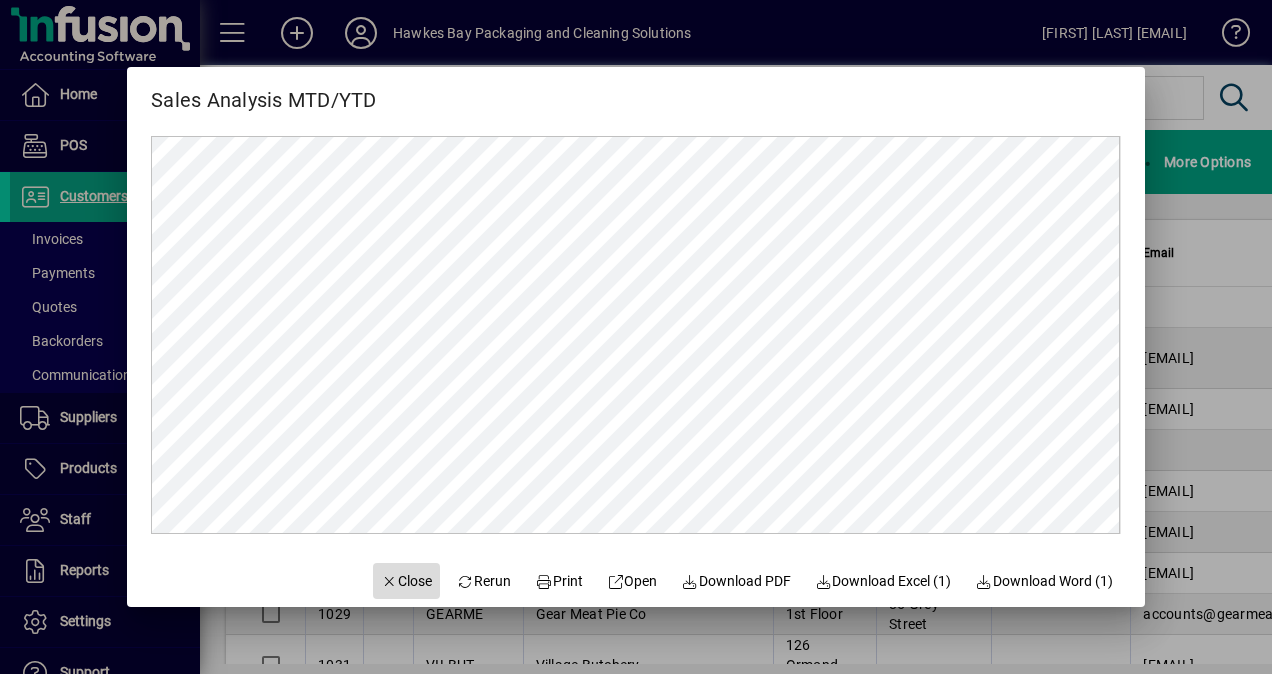 click on "Close" 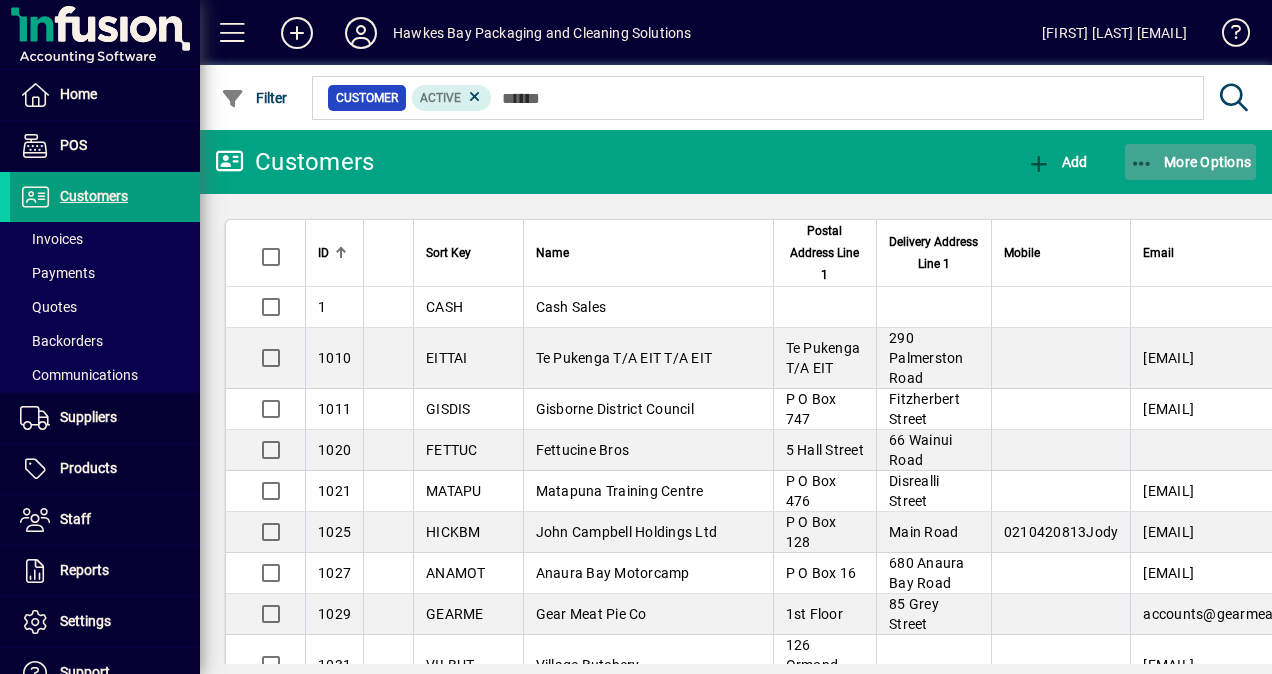 click 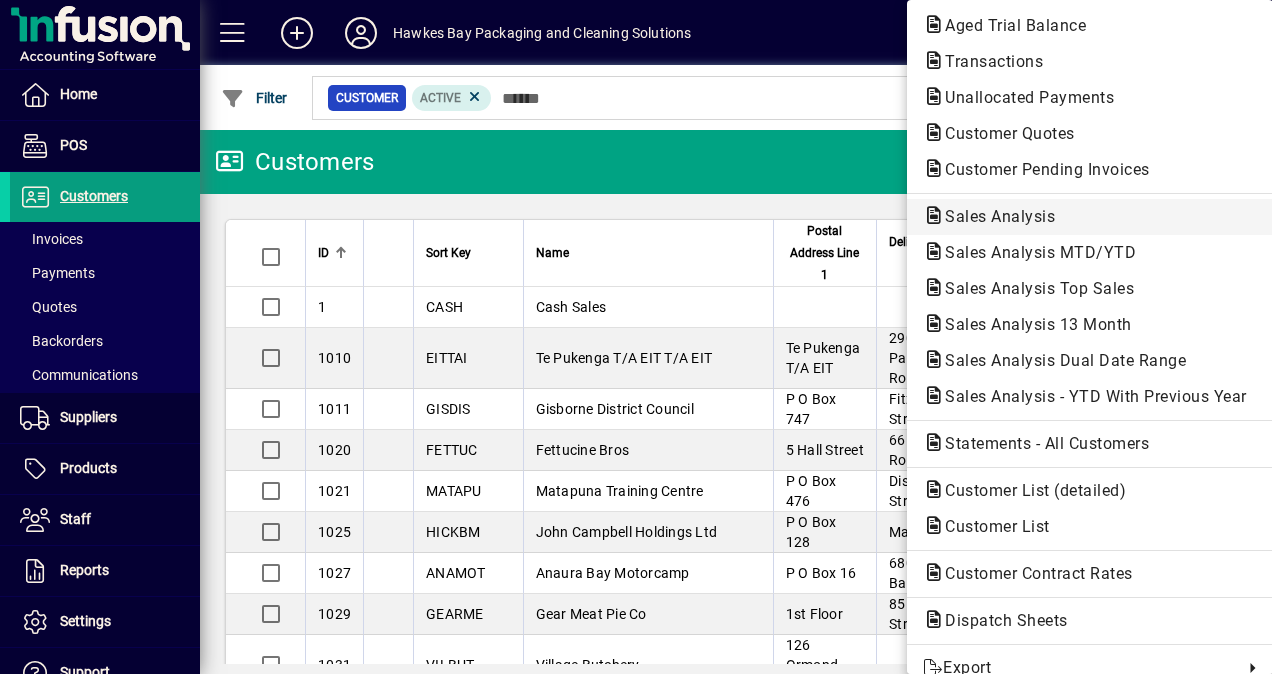 click on "Sales Analysis" at bounding box center [1034, 252] 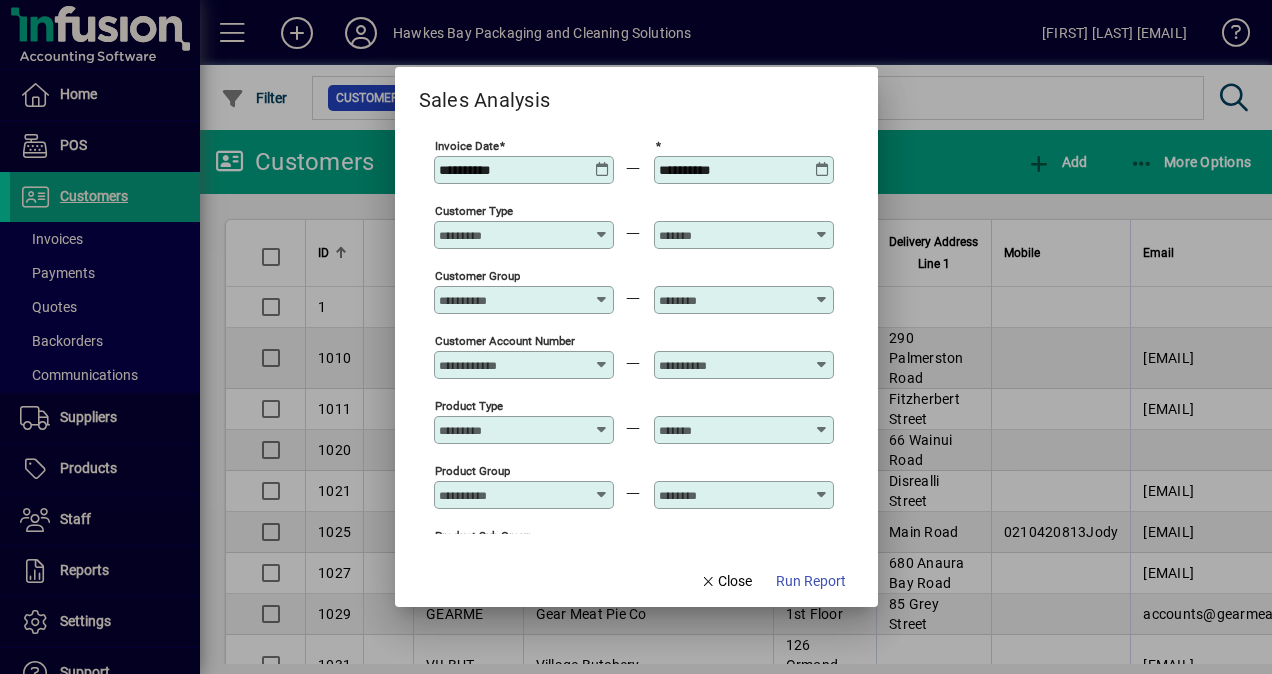 type on "**********" 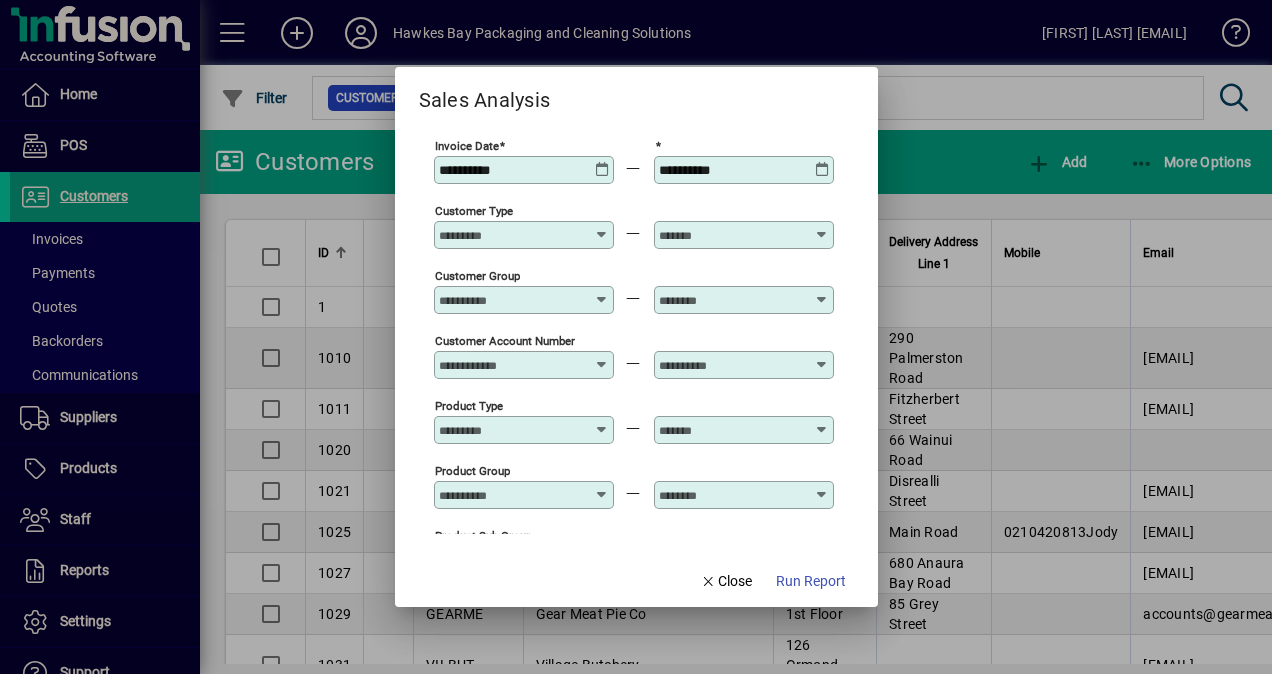 click at bounding box center [602, 487] 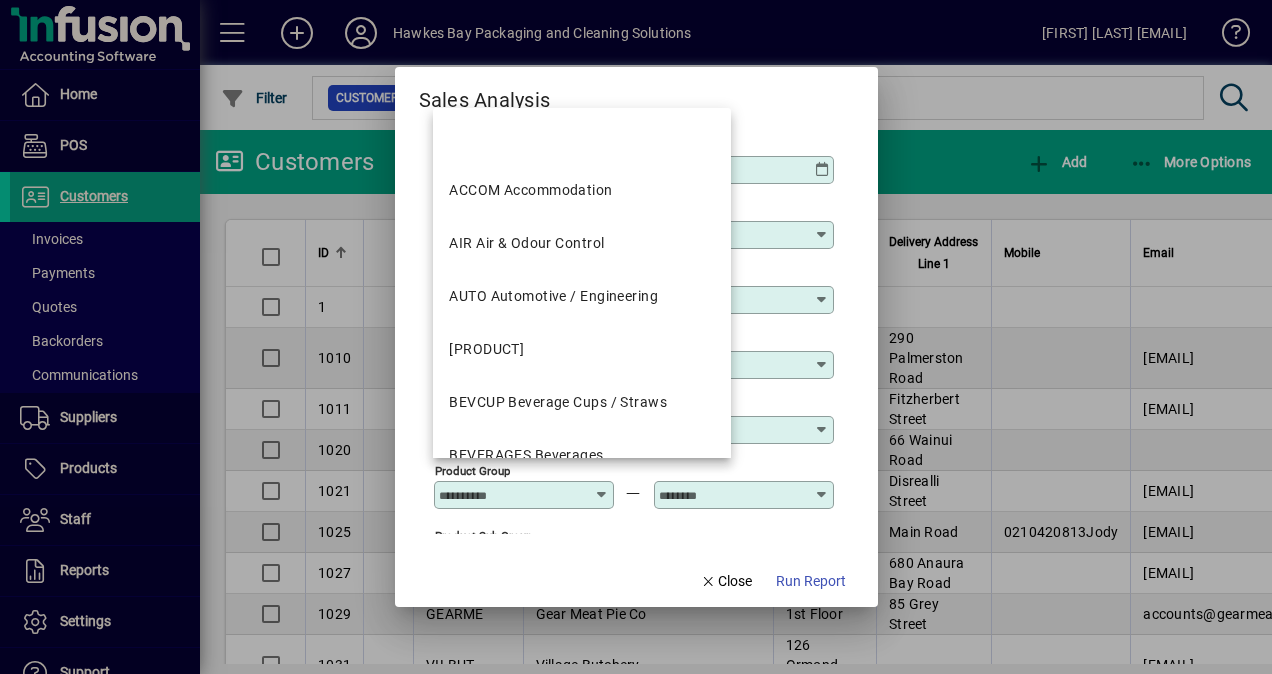 click at bounding box center [636, 337] 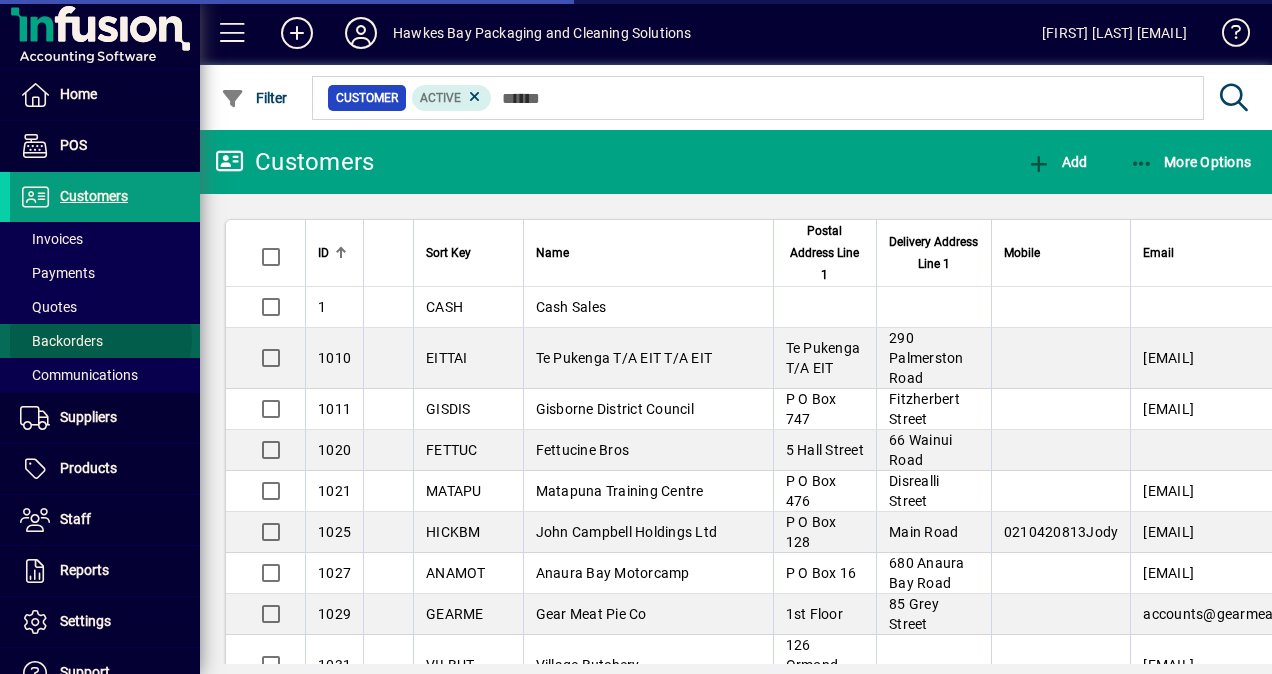 click on "Backorders" at bounding box center [61, 341] 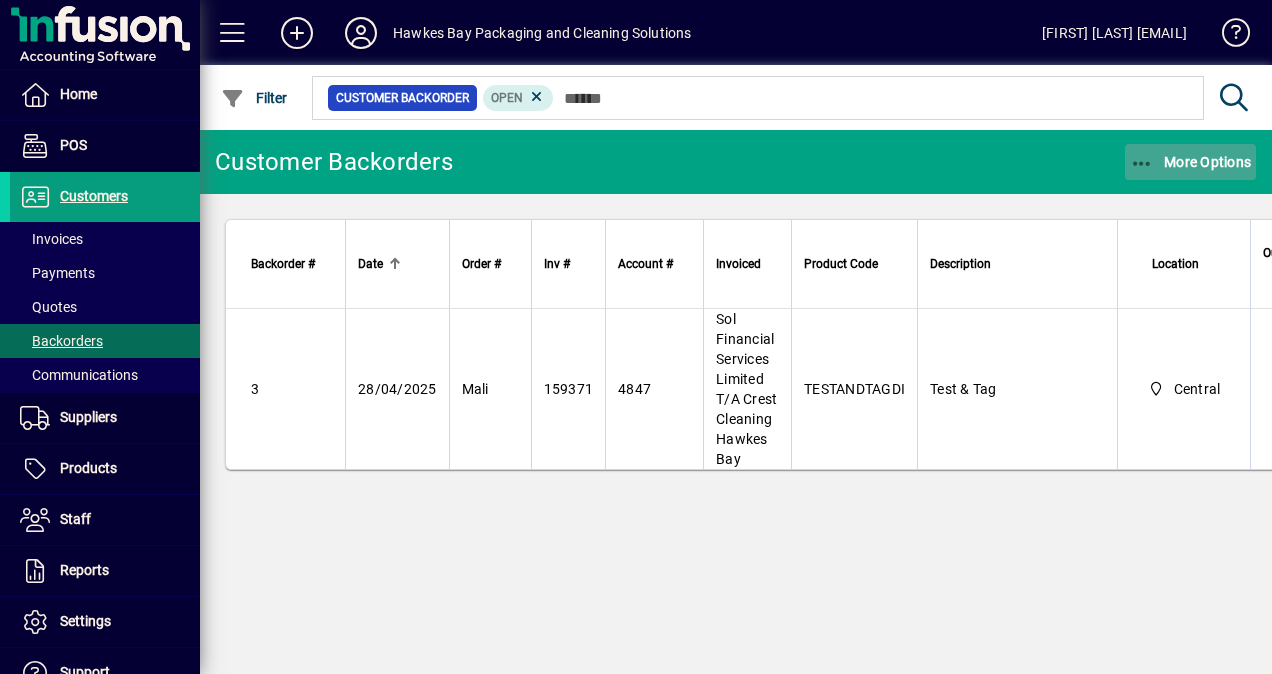 click on "More Options" 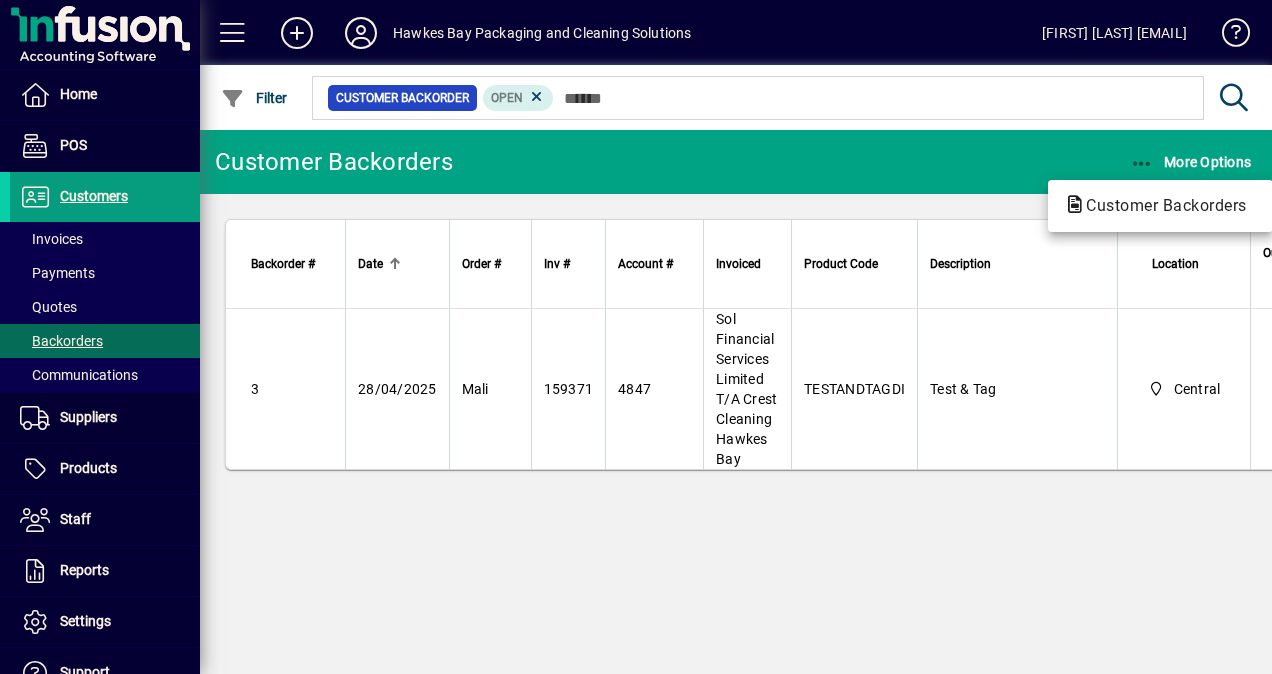 click at bounding box center [636, 337] 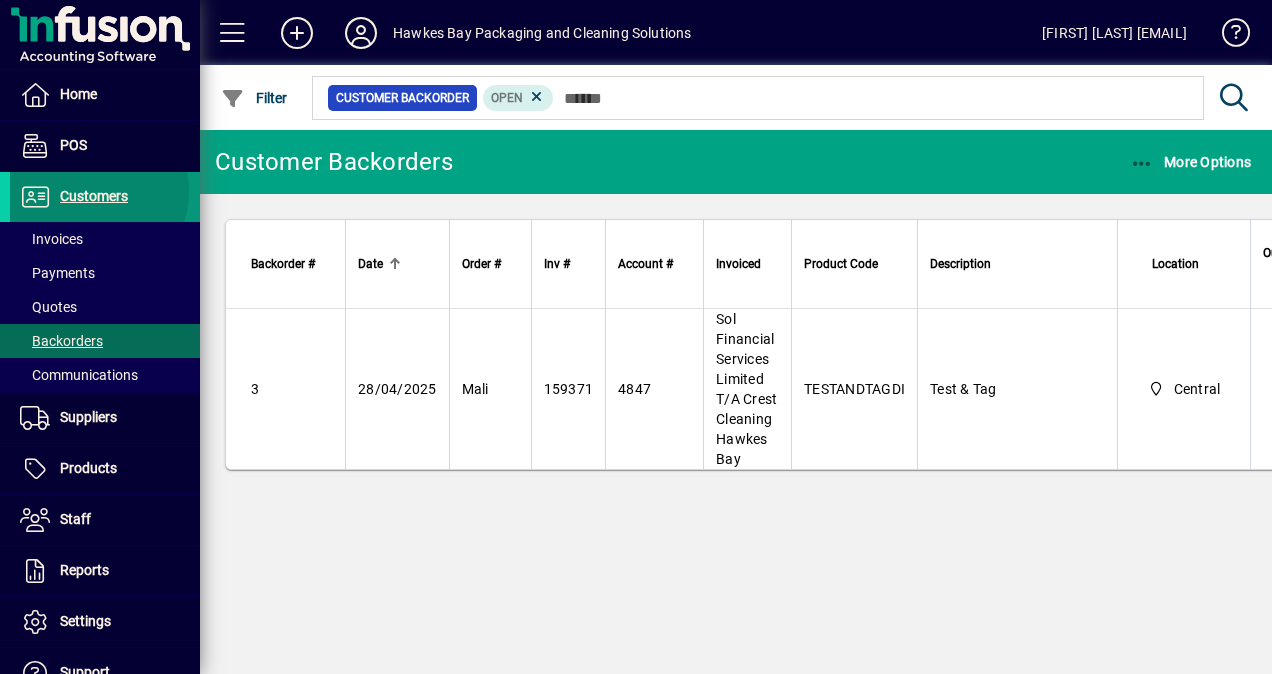 click on "Customers" at bounding box center (94, 196) 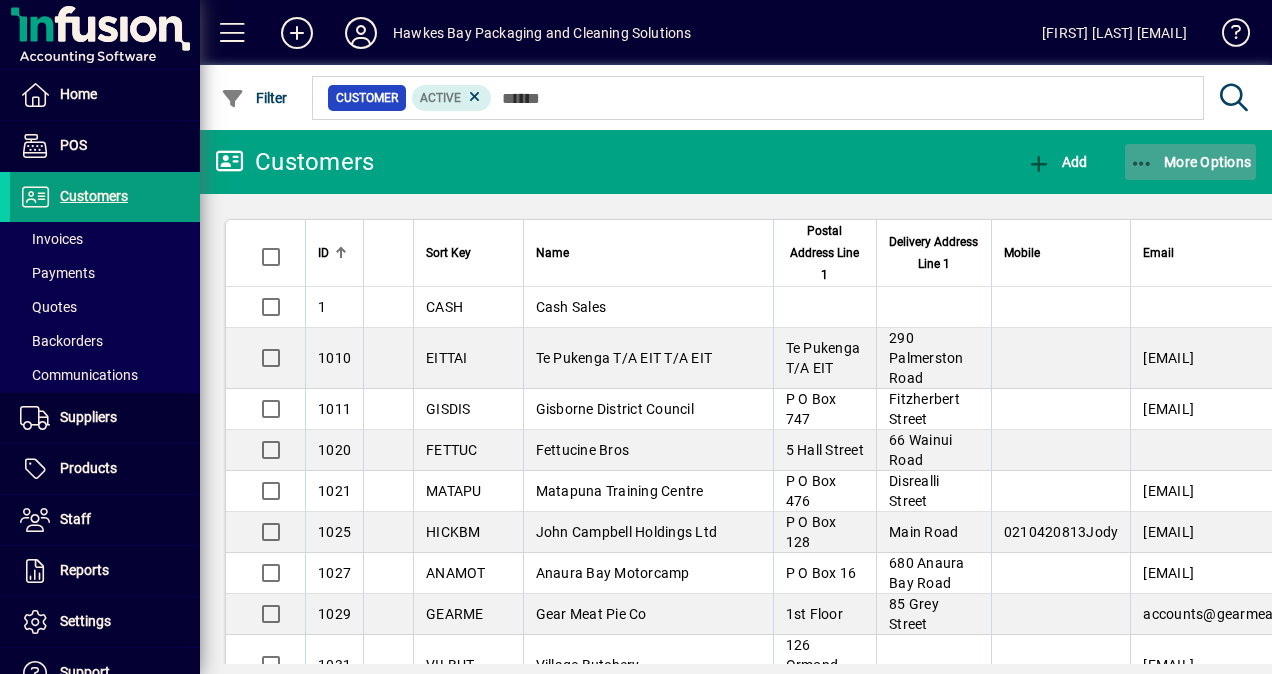click 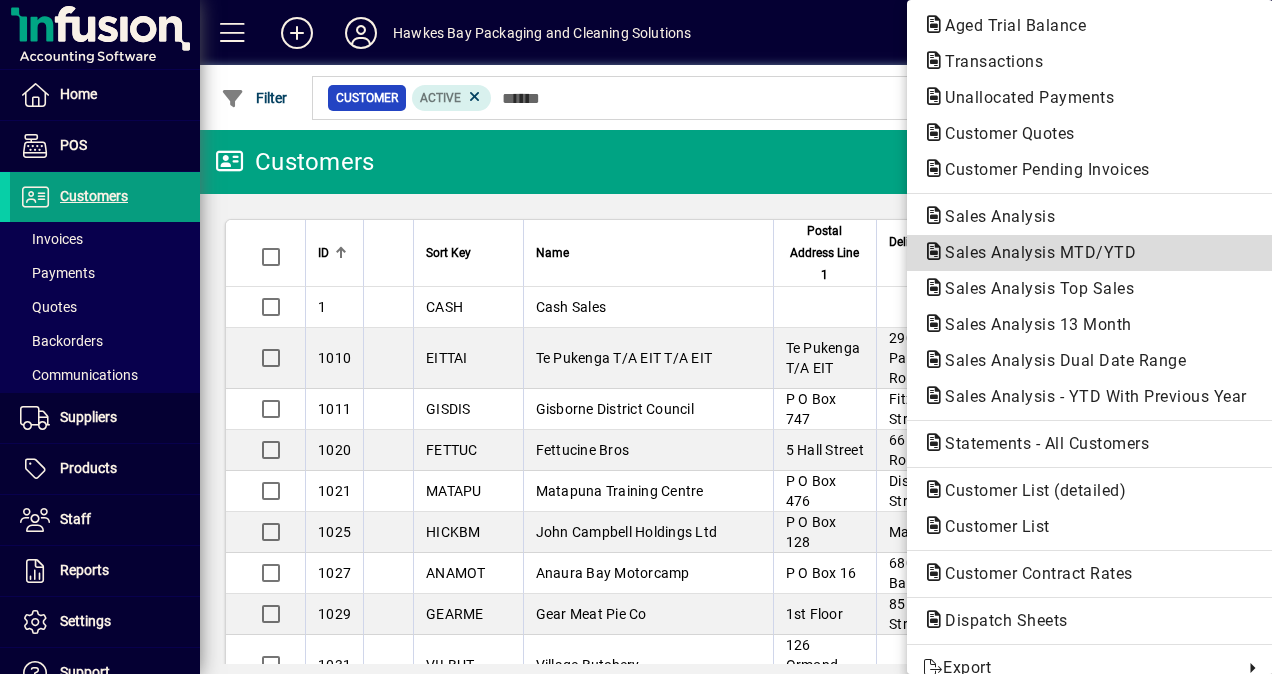 click on "Sales Analysis MTD/YTD" 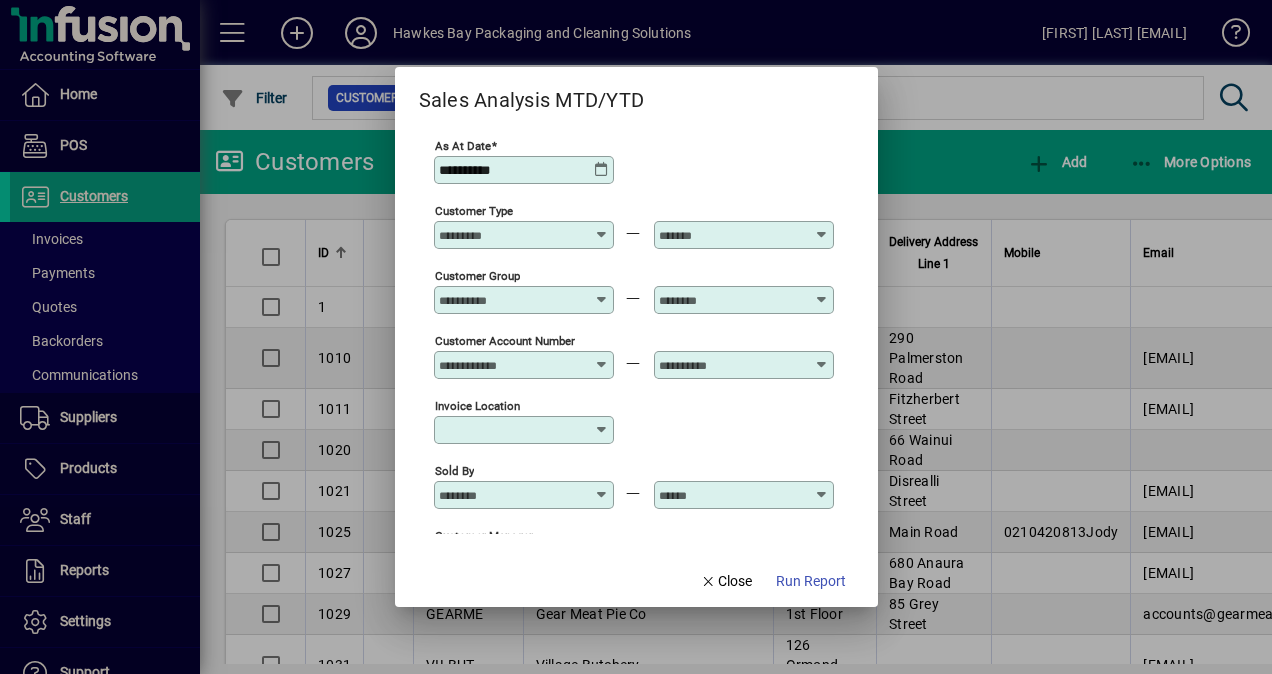 click at bounding box center (602, 170) 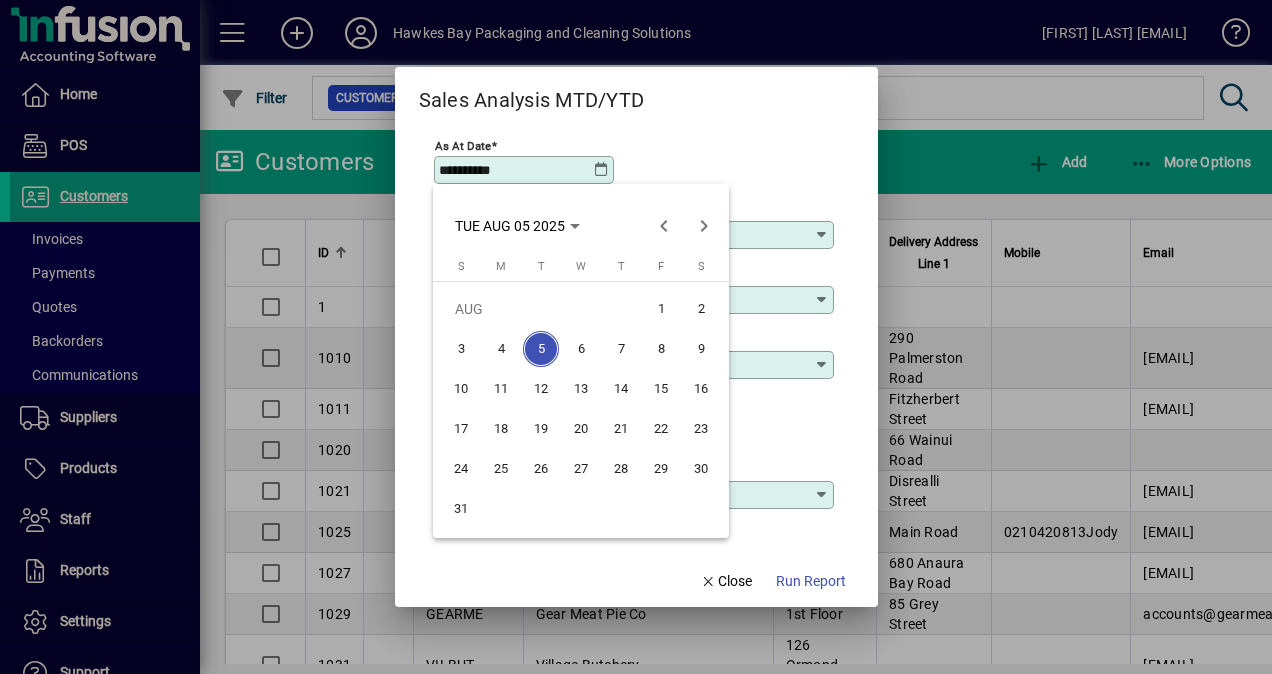 click at bounding box center [636, 337] 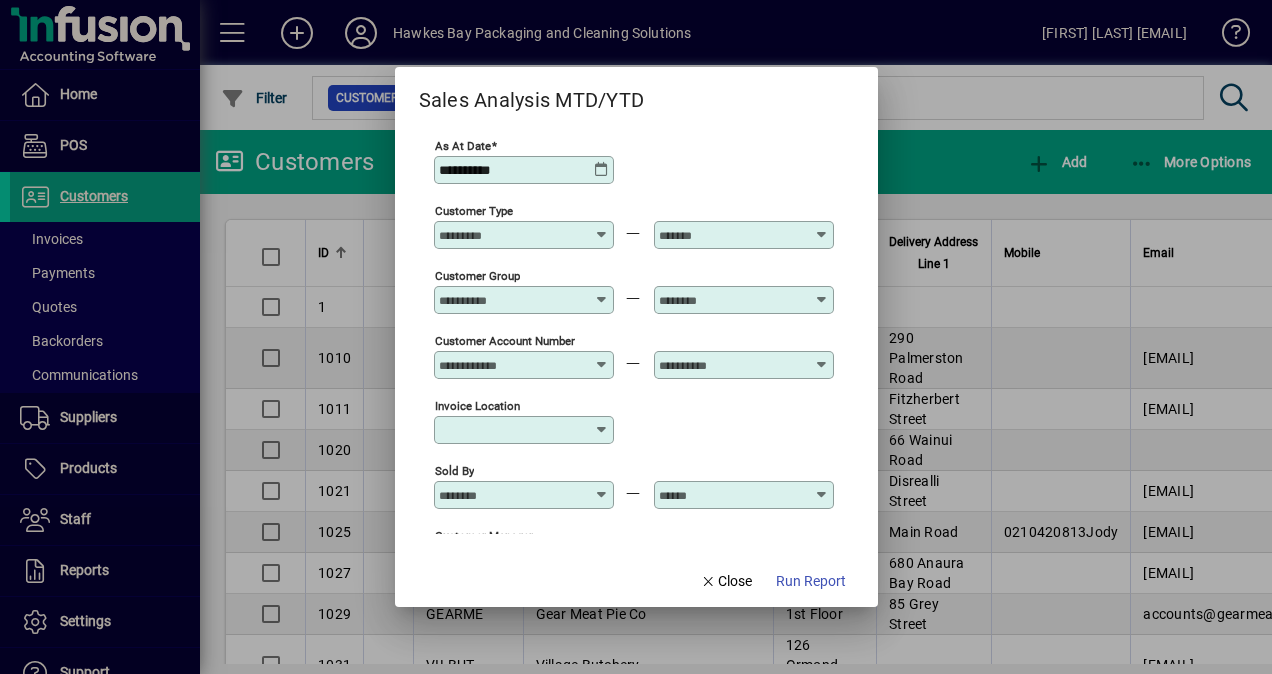 click at bounding box center [602, 487] 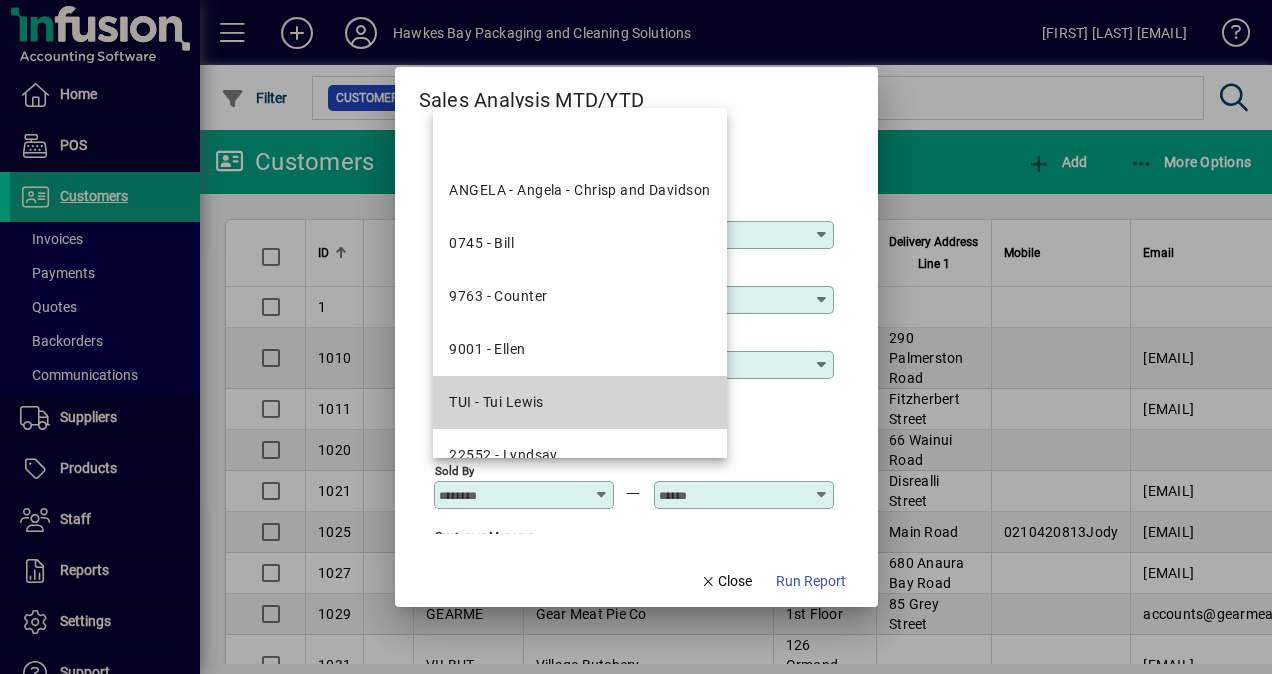 click on "TUI - Tui Lewis" at bounding box center (579, 402) 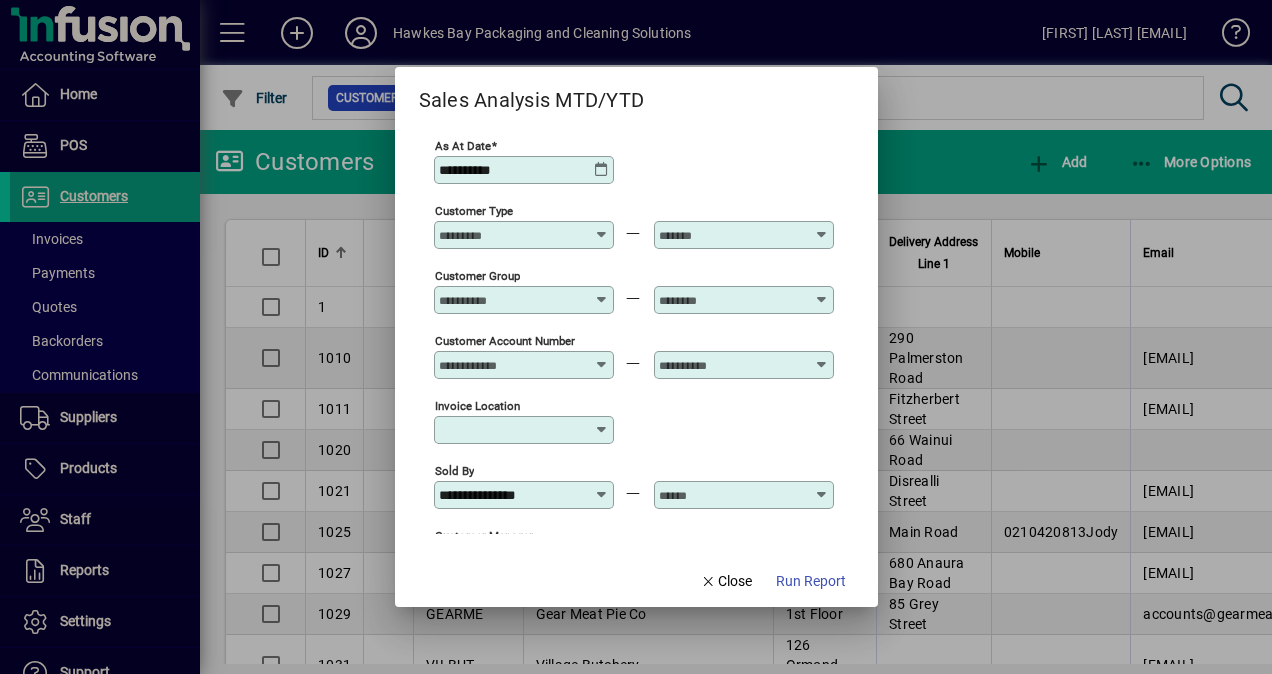click at bounding box center (746, 495) 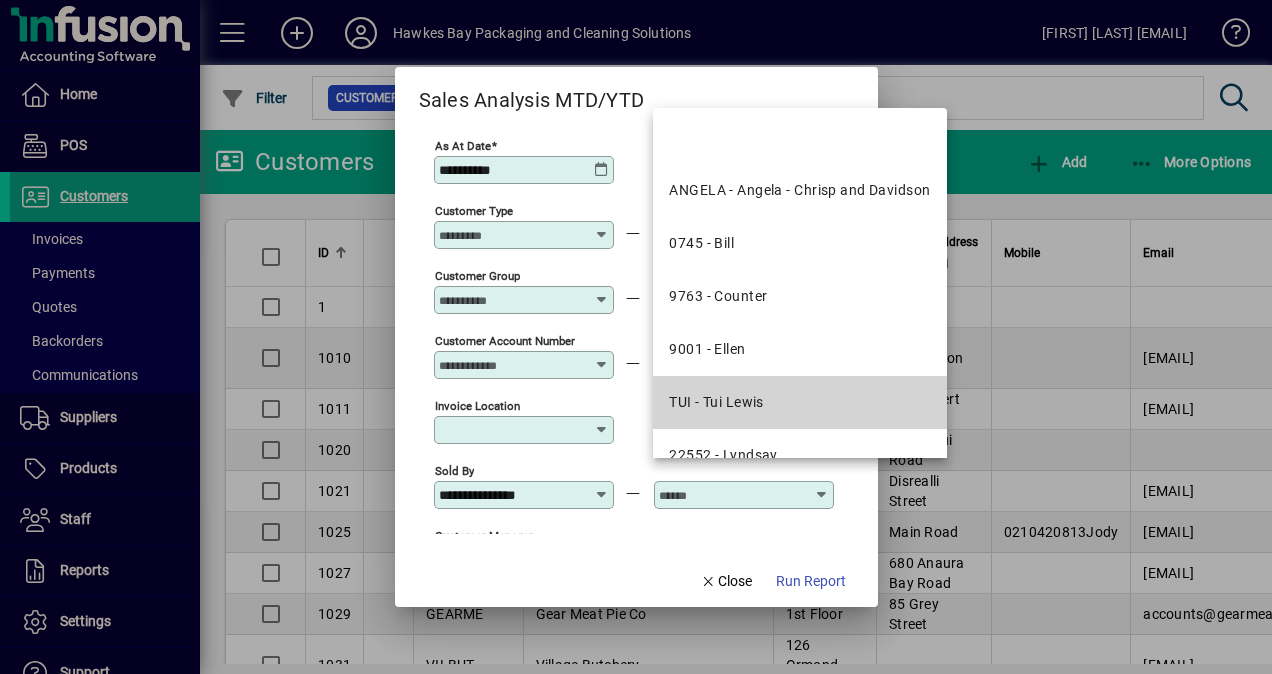 click on "TUI - Tui Lewis" at bounding box center [716, 402] 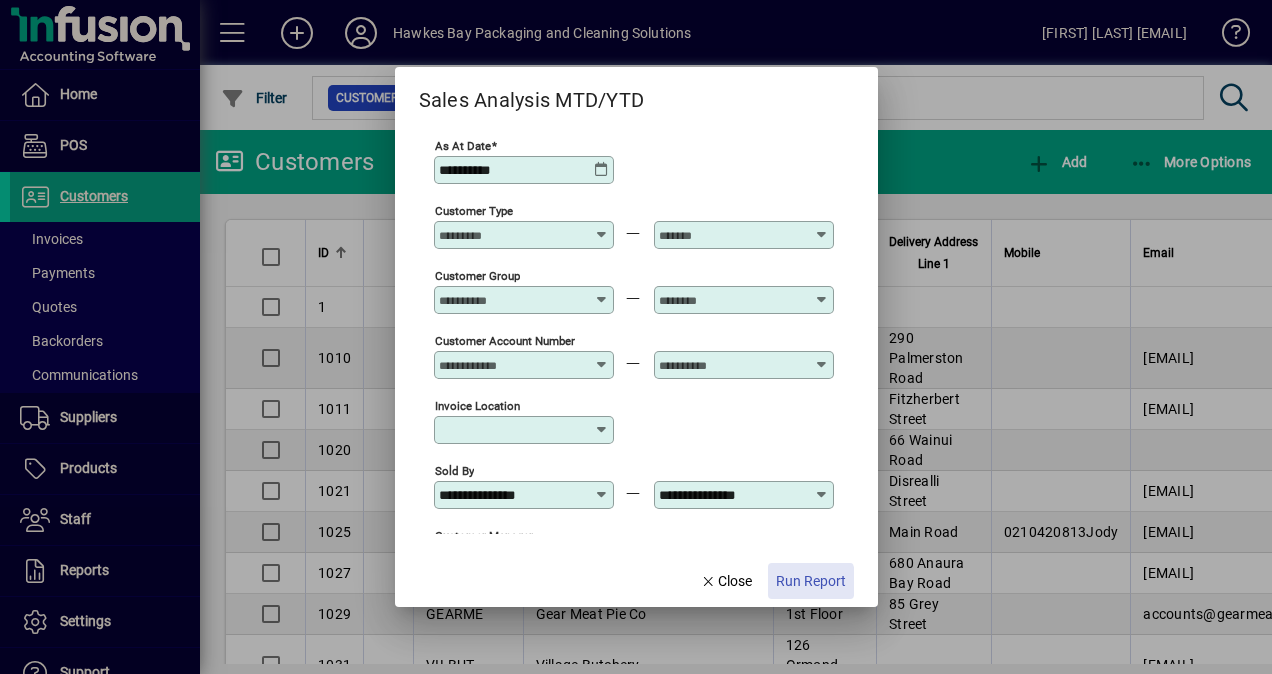 click on "Run Report" 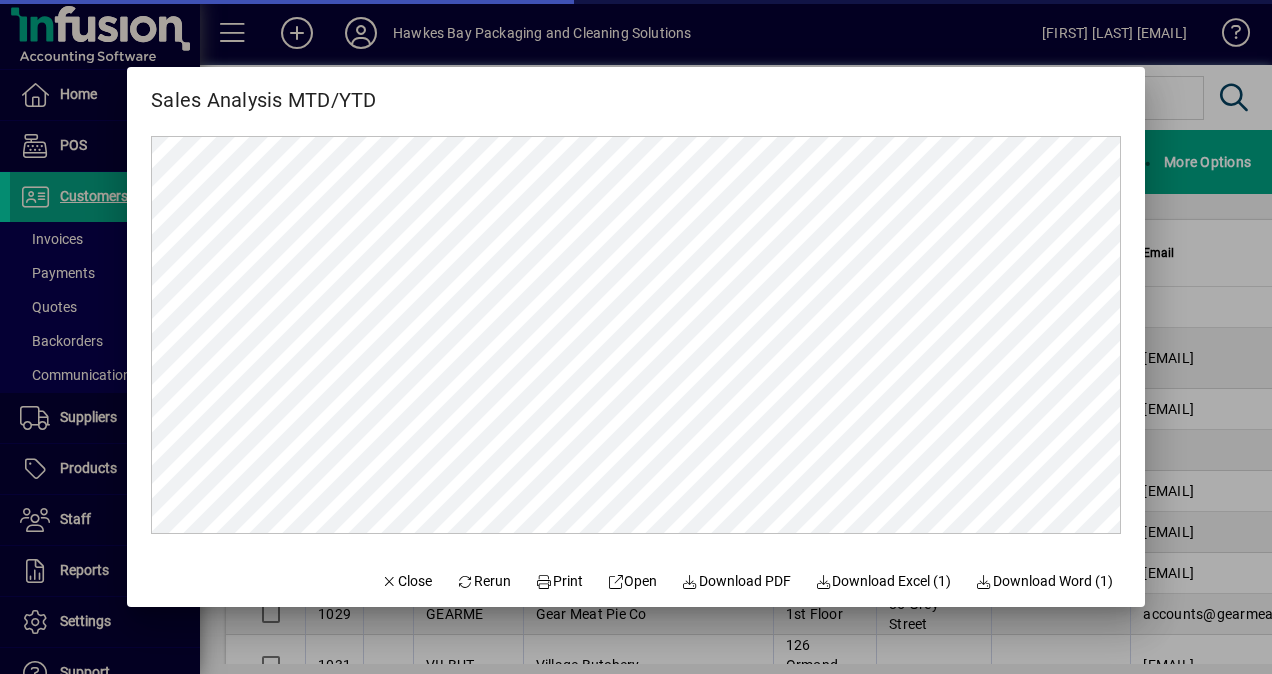 scroll, scrollTop: 0, scrollLeft: 0, axis: both 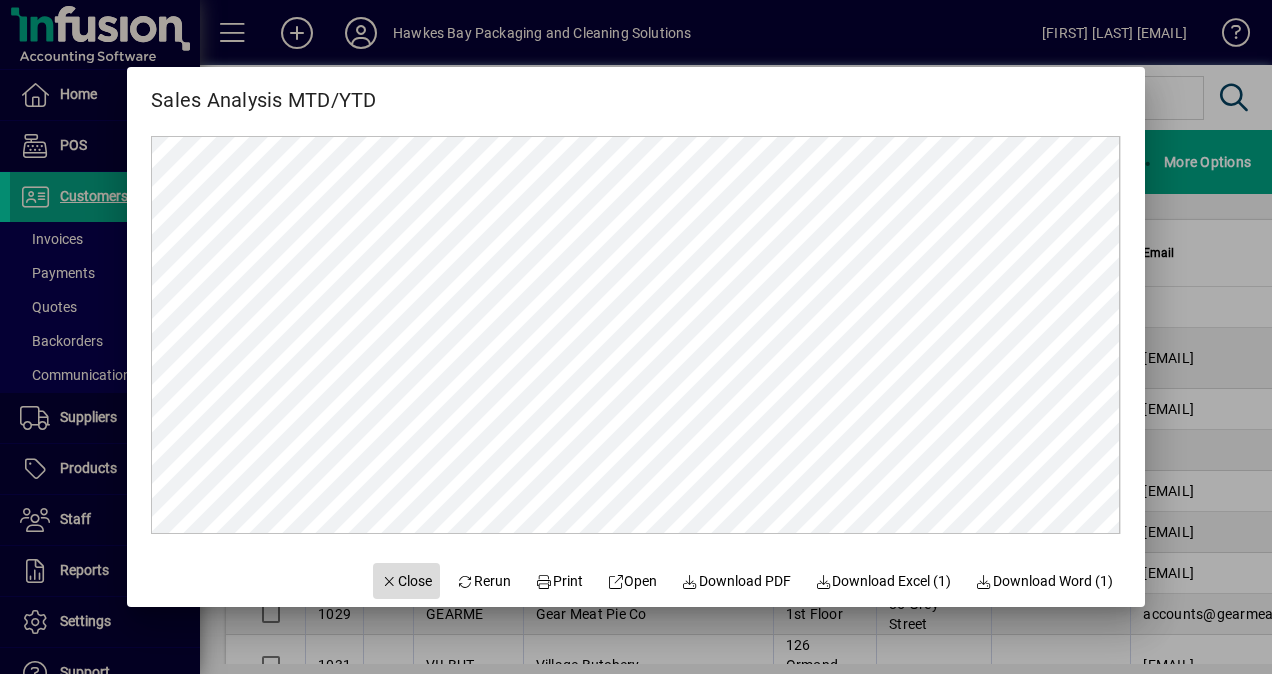 click on "Close" 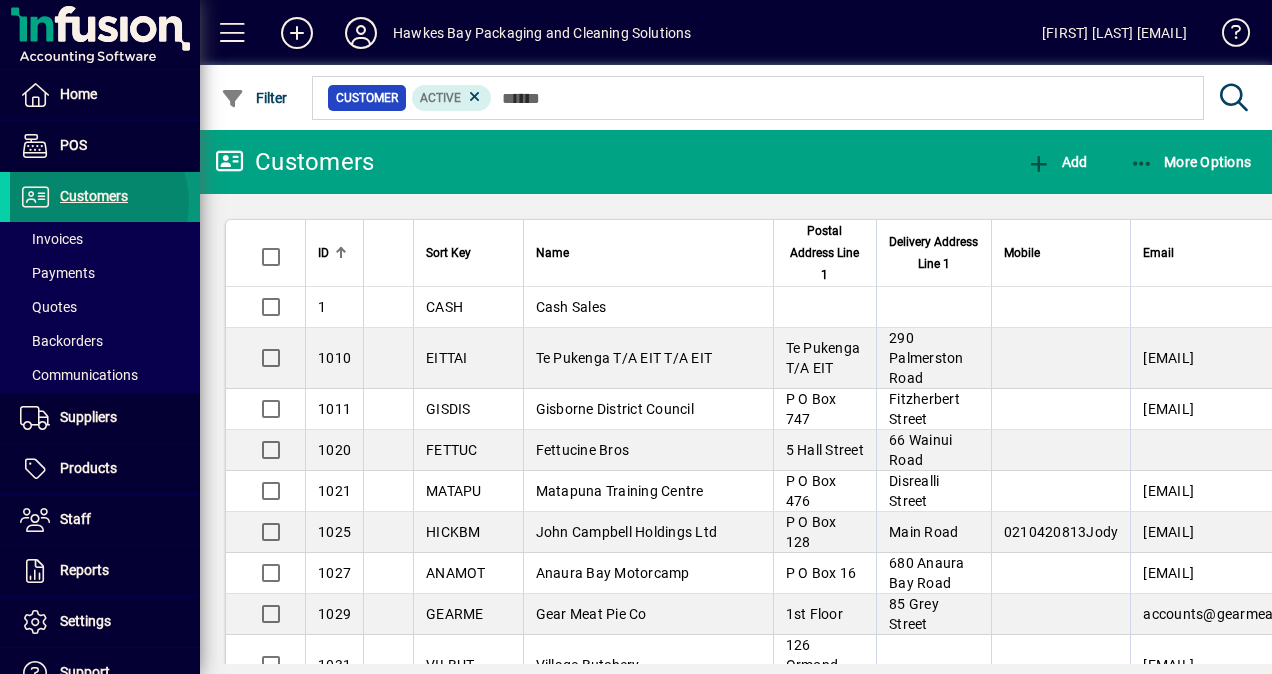 click on "Customers" at bounding box center (94, 196) 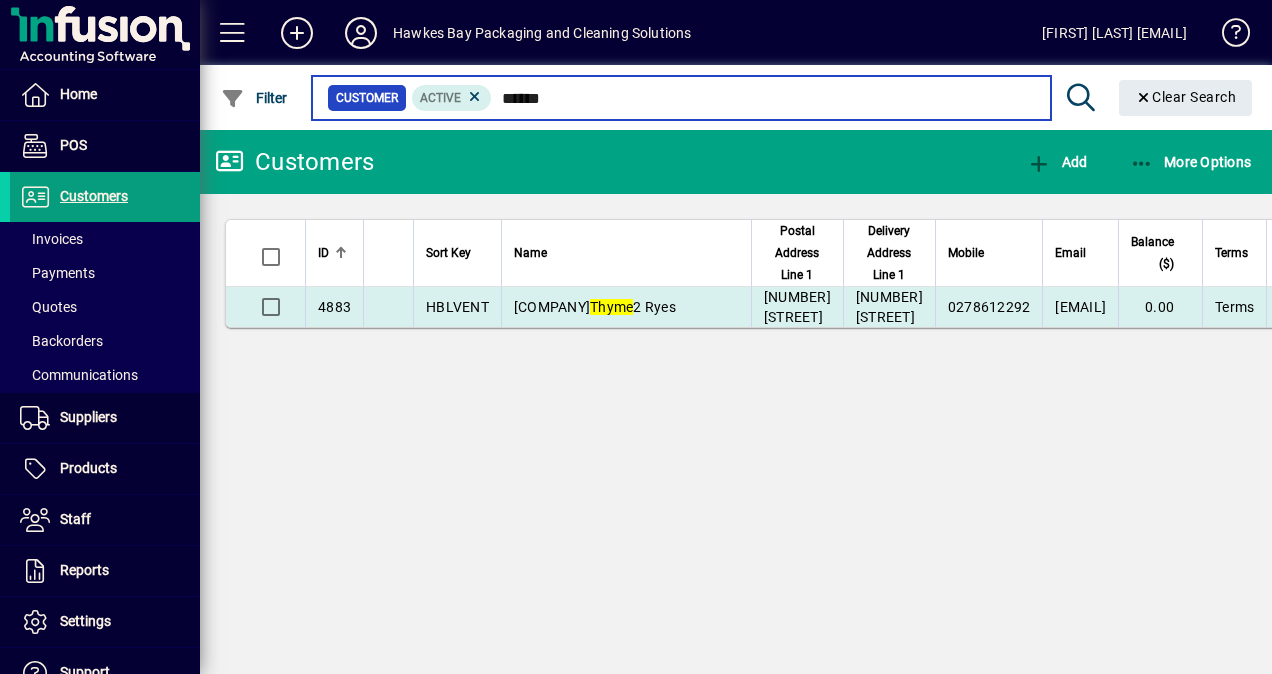 type on "*****" 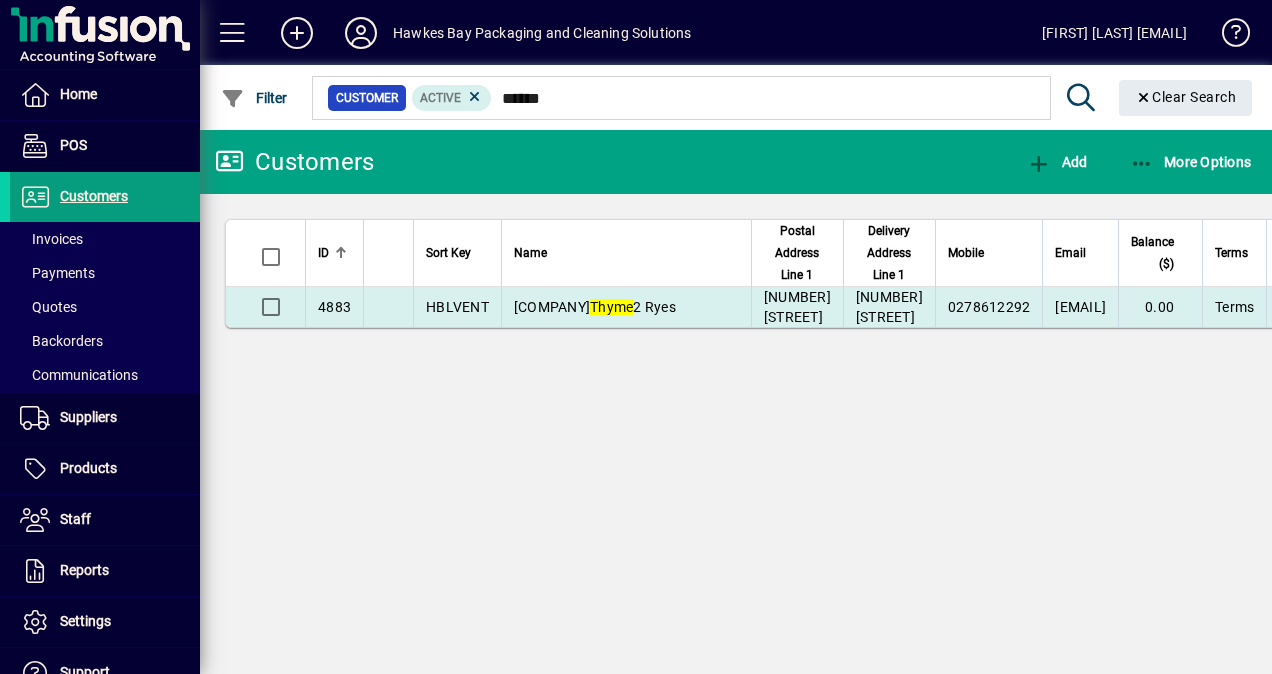 click on "[COMPANY] [PRODUCT] [PRODUCT]" at bounding box center [595, 307] 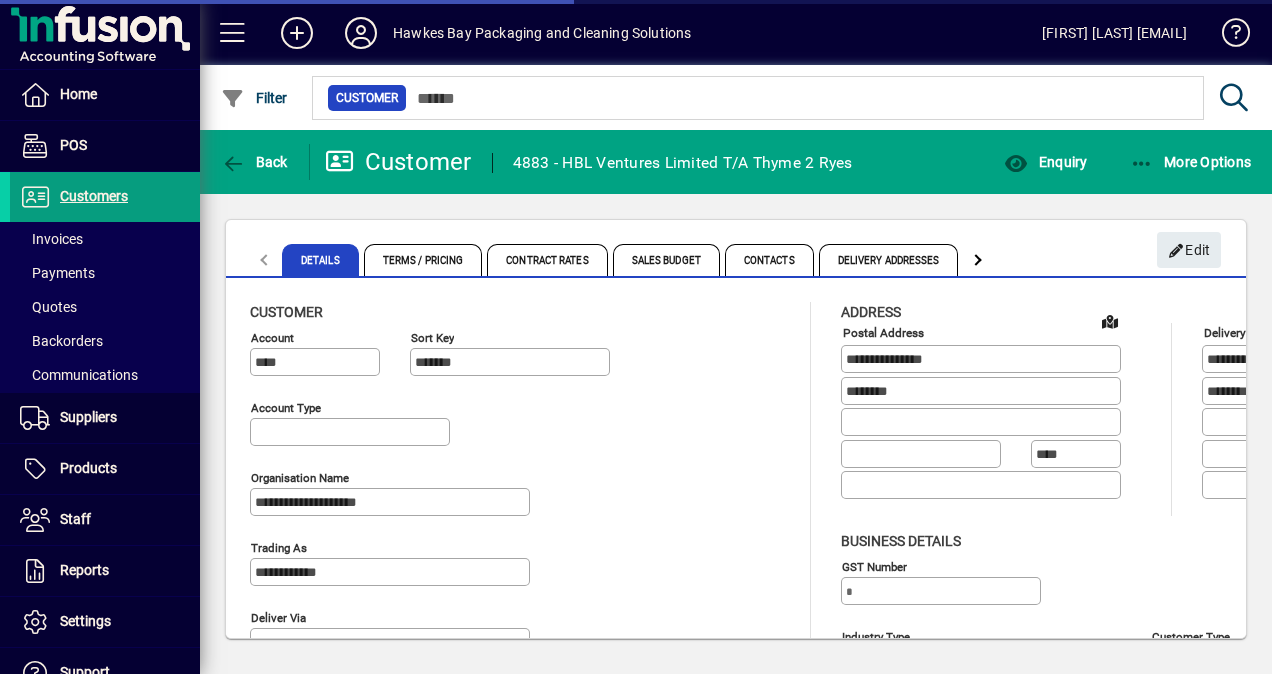 type on "**********" 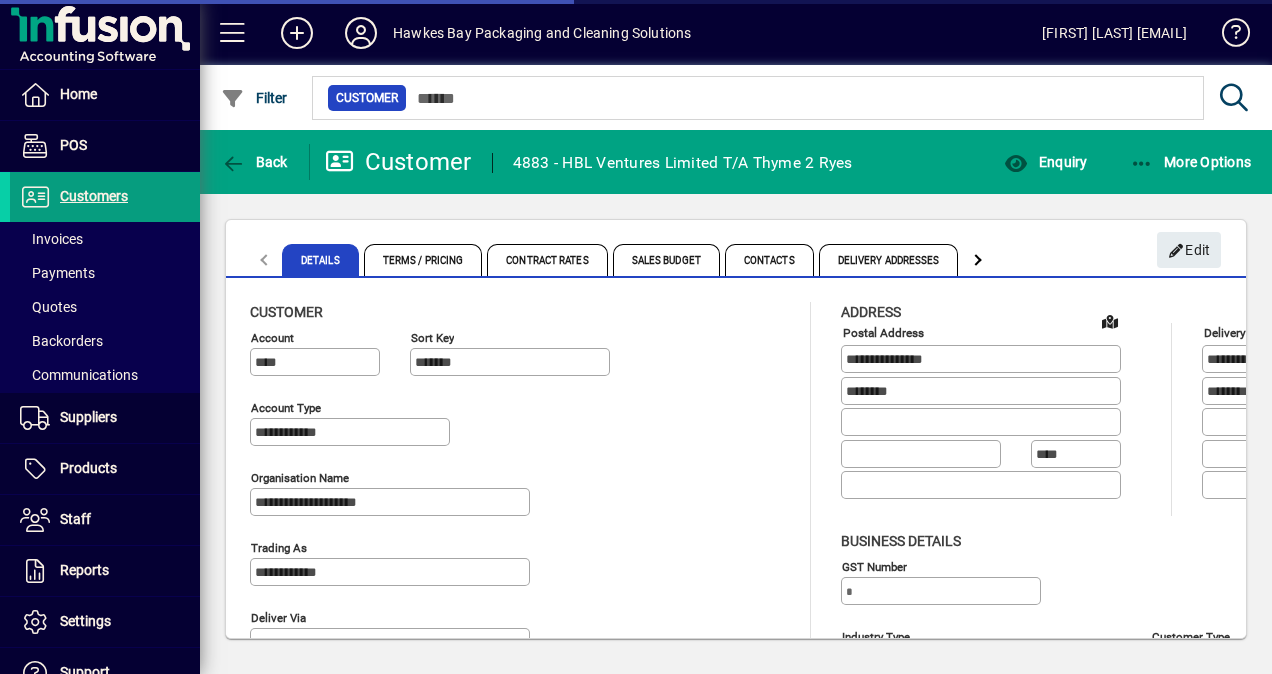 type on "**********" 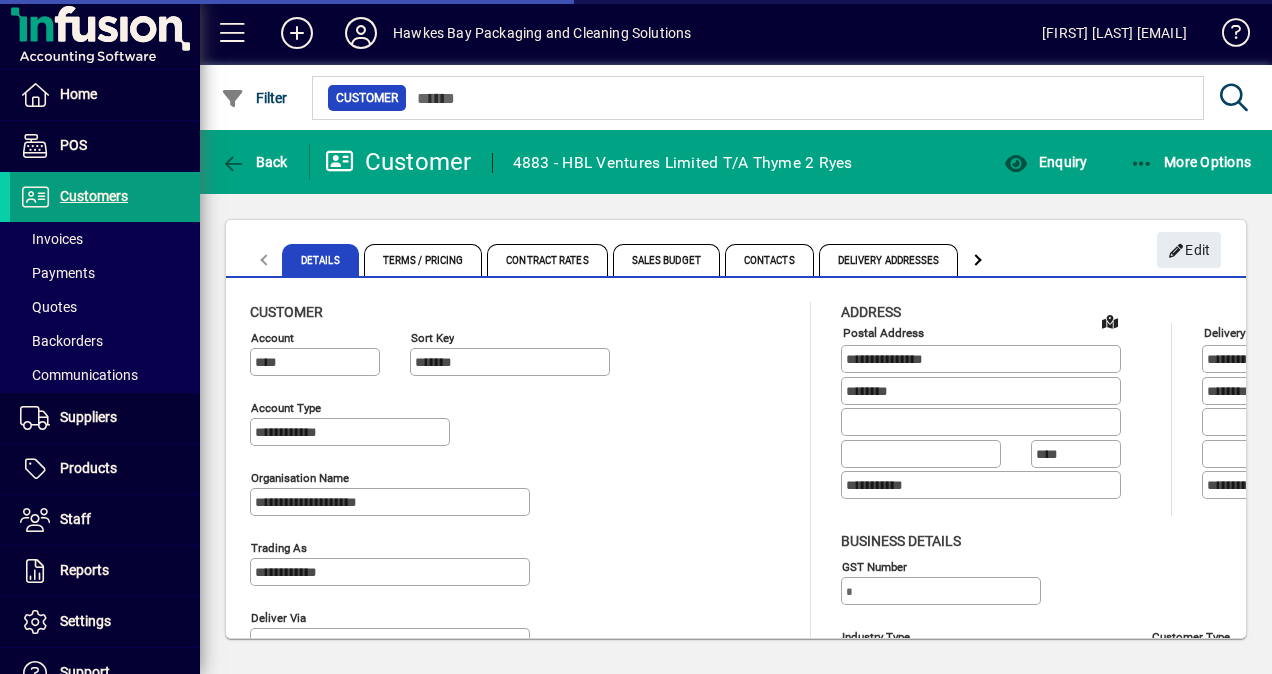type on "**********" 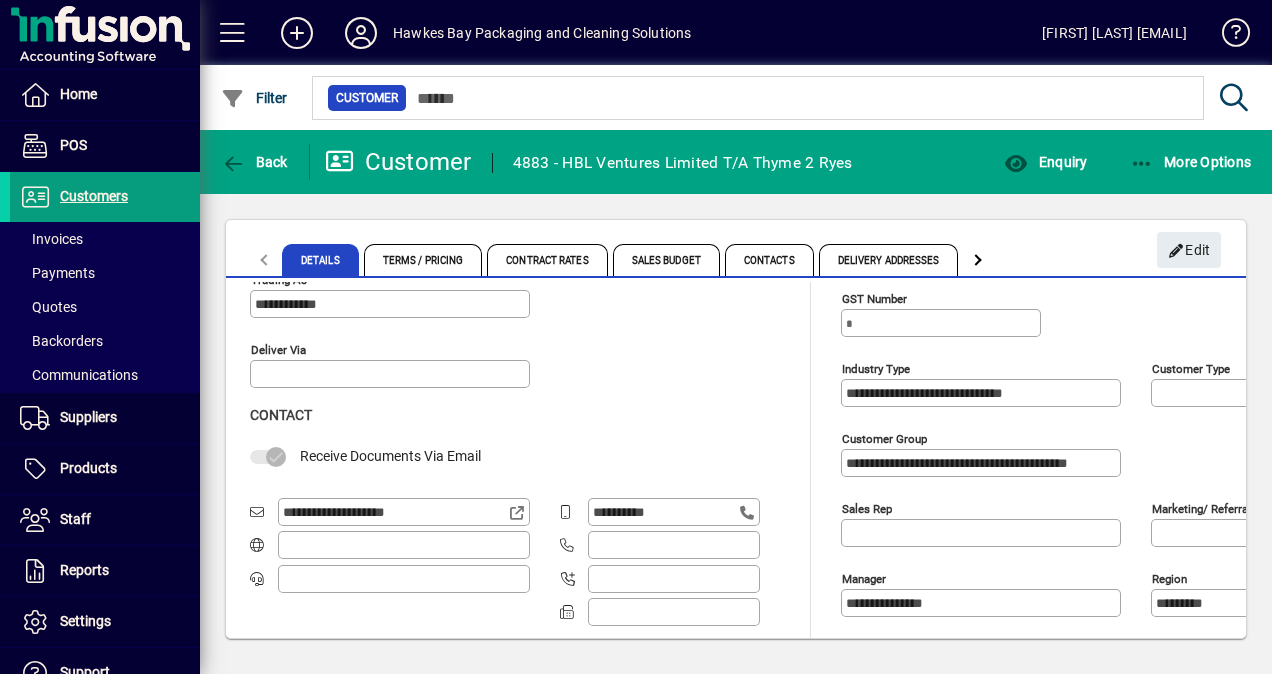 scroll, scrollTop: 269, scrollLeft: 0, axis: vertical 